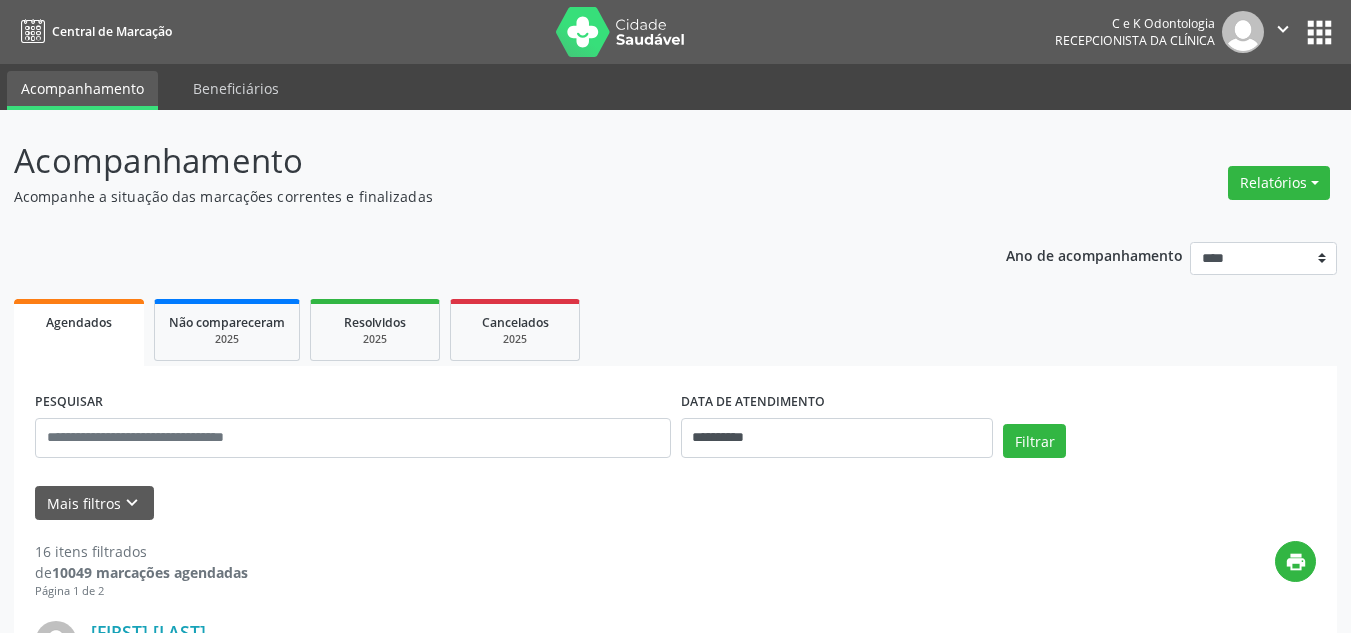 scroll, scrollTop: 201, scrollLeft: 0, axis: vertical 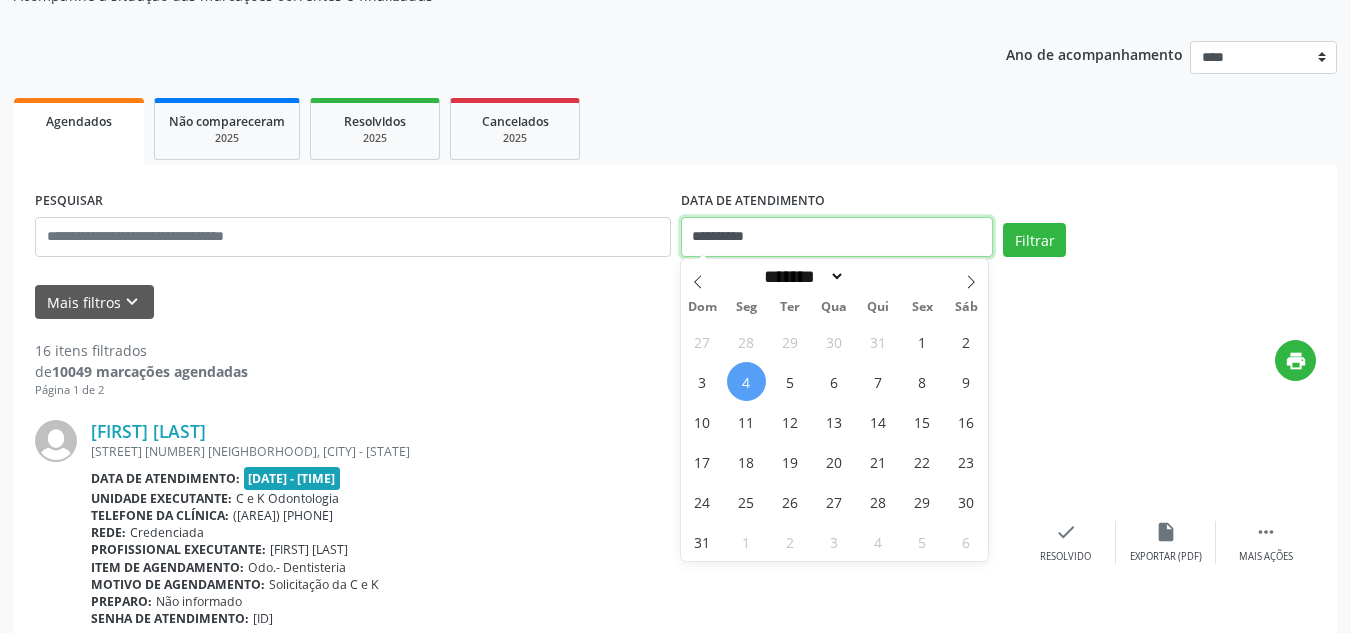 click on "**********" at bounding box center (837, 237) 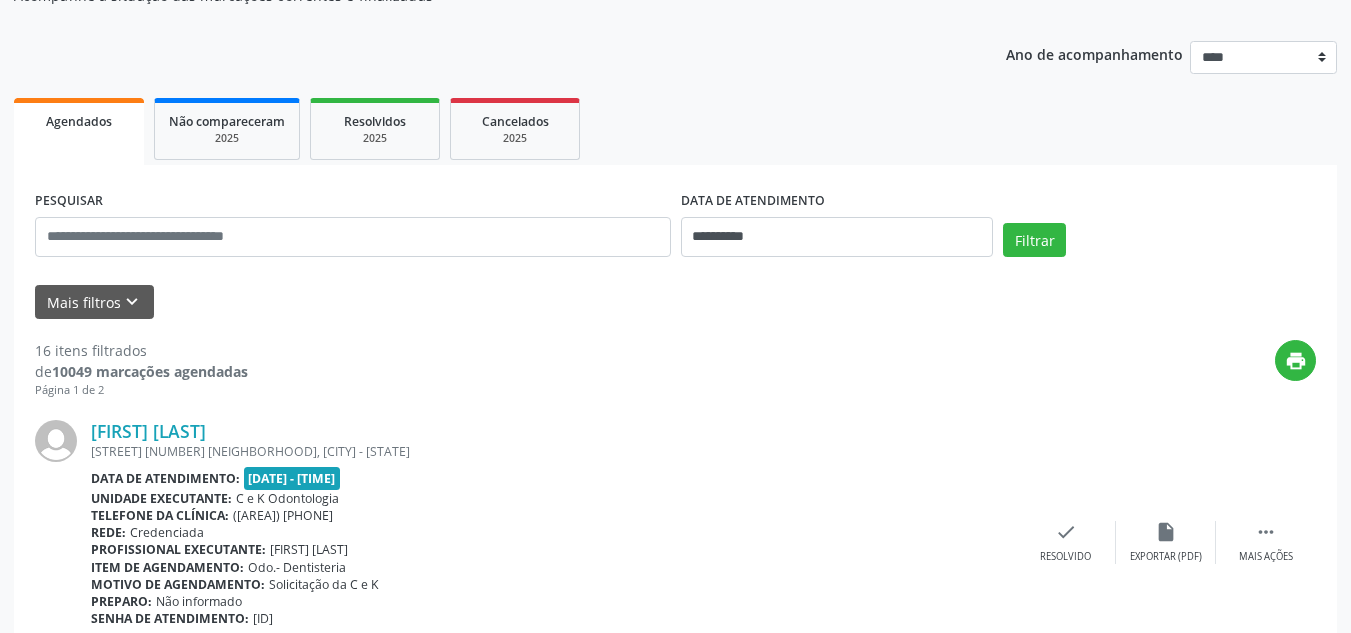 click on "**********" at bounding box center [675, 2414] 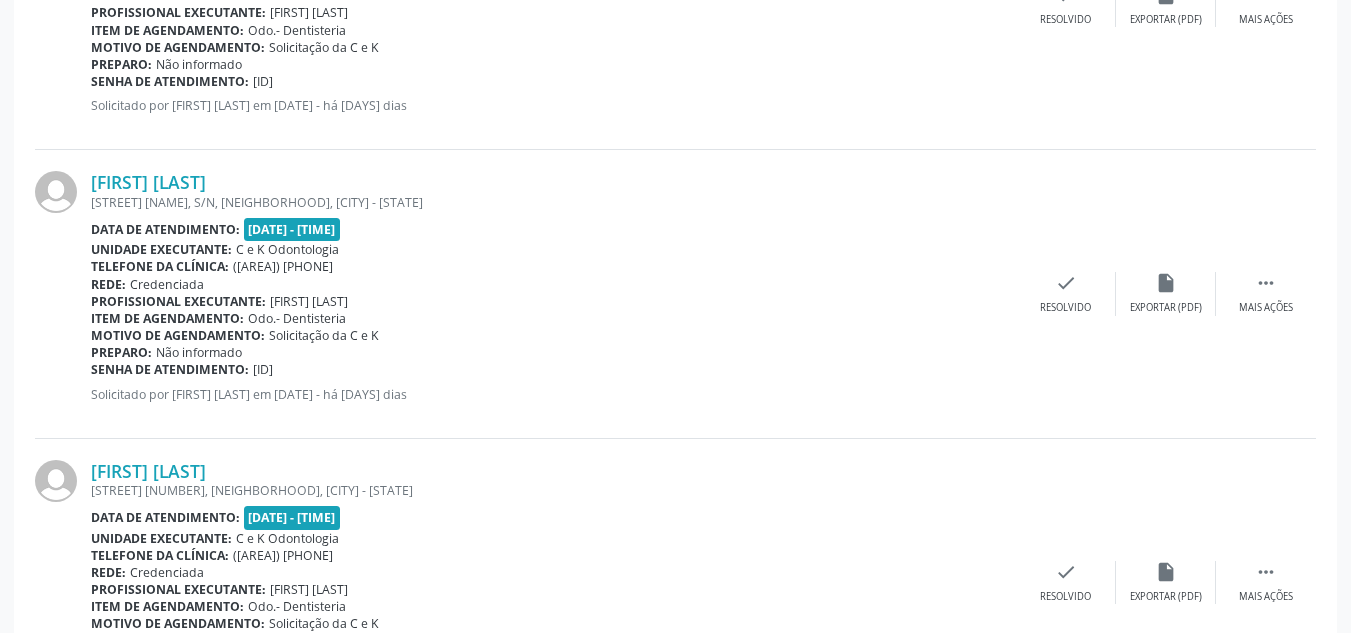 scroll, scrollTop: 4130, scrollLeft: 0, axis: vertical 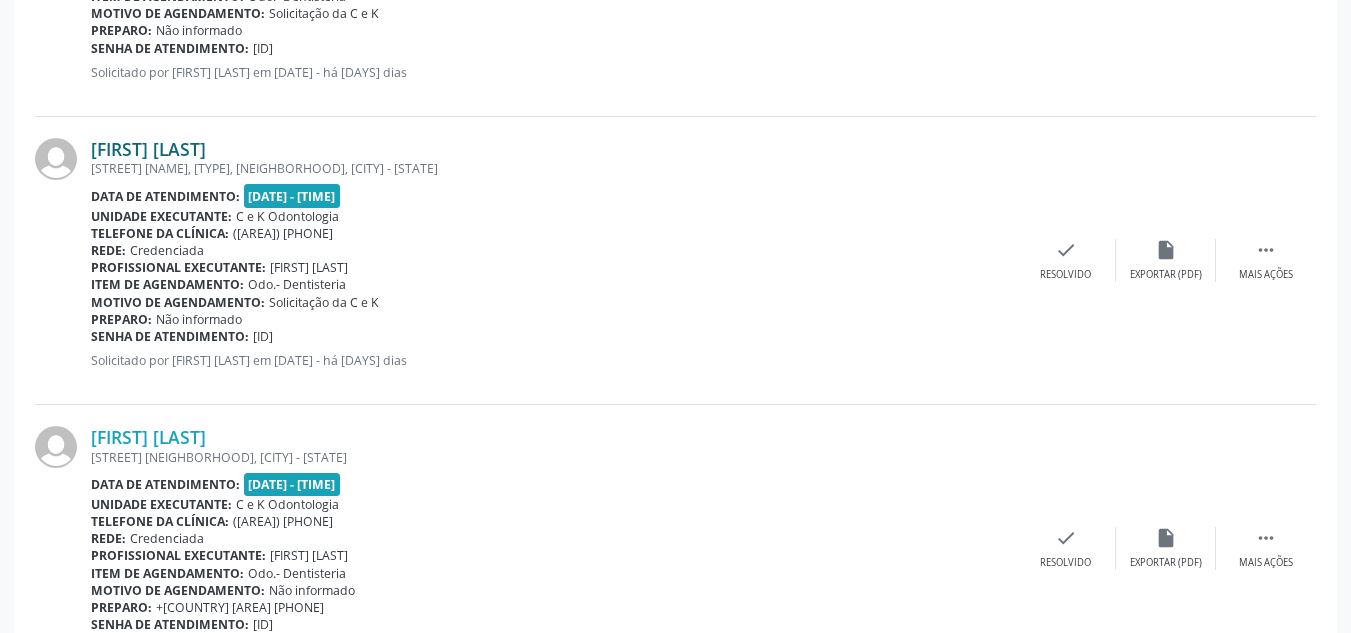 click on "Marcela Tarciana Nogueira de Souza Alves" at bounding box center [148, 149] 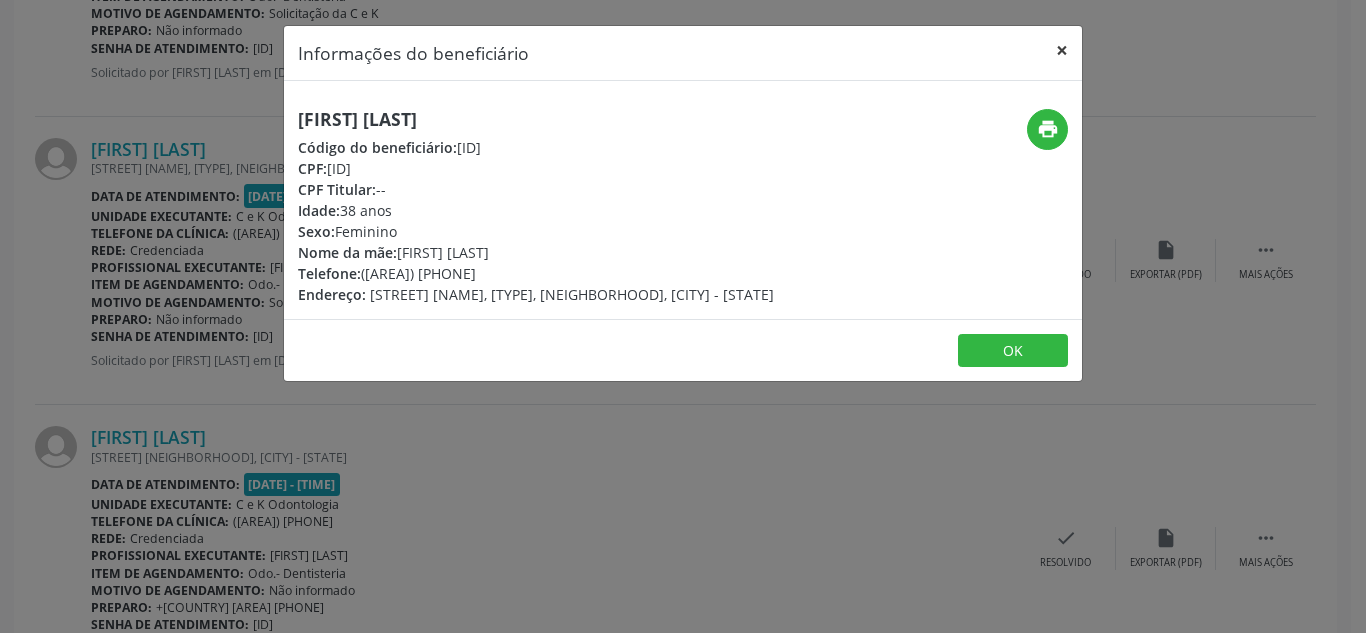 click on "×" at bounding box center [1062, 50] 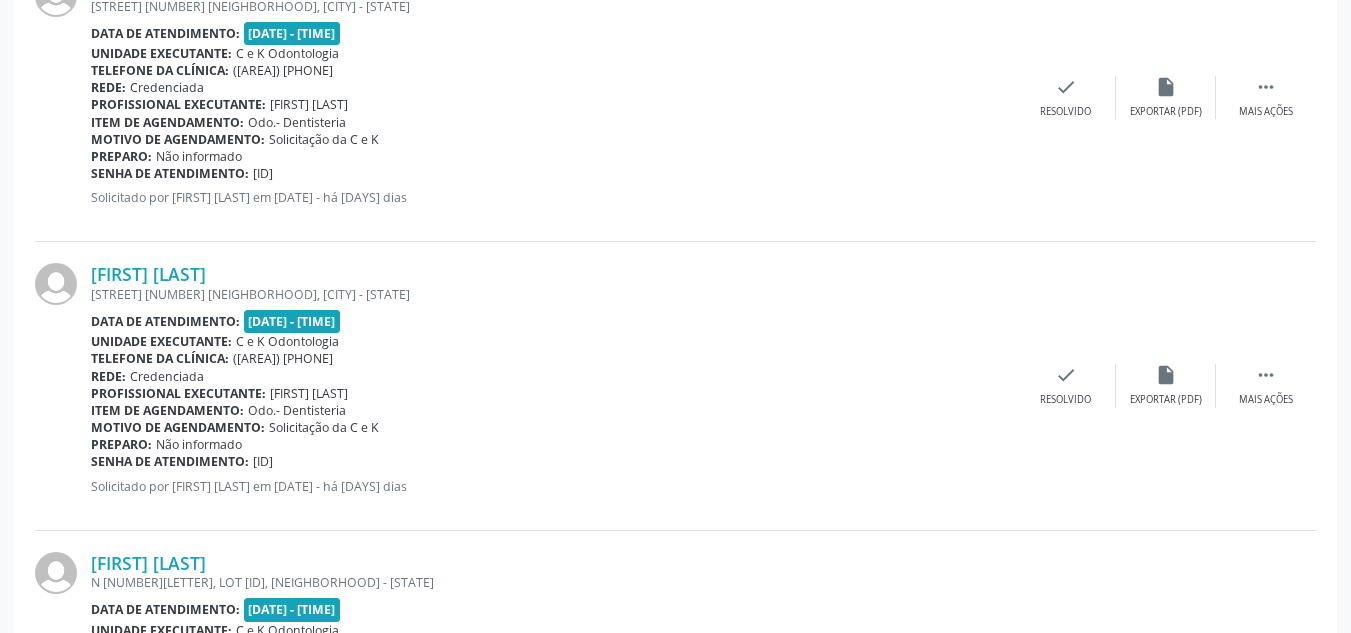scroll, scrollTop: 0, scrollLeft: 0, axis: both 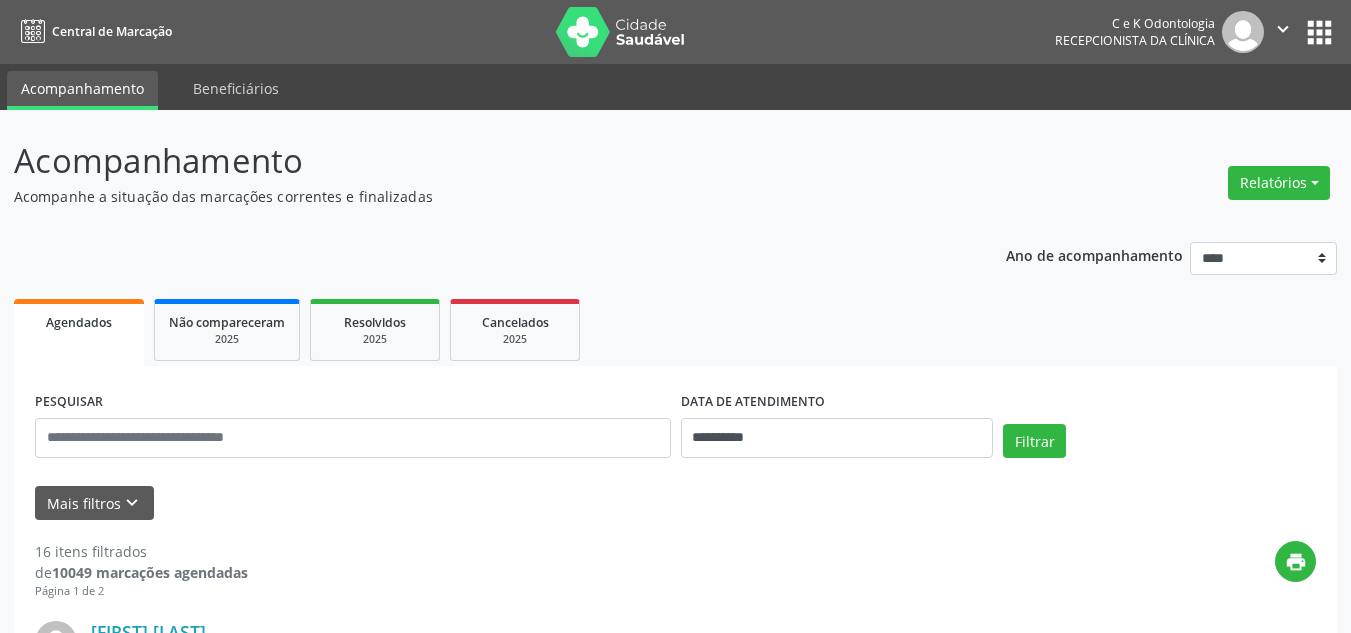 click on "**********" at bounding box center [675, 2568] 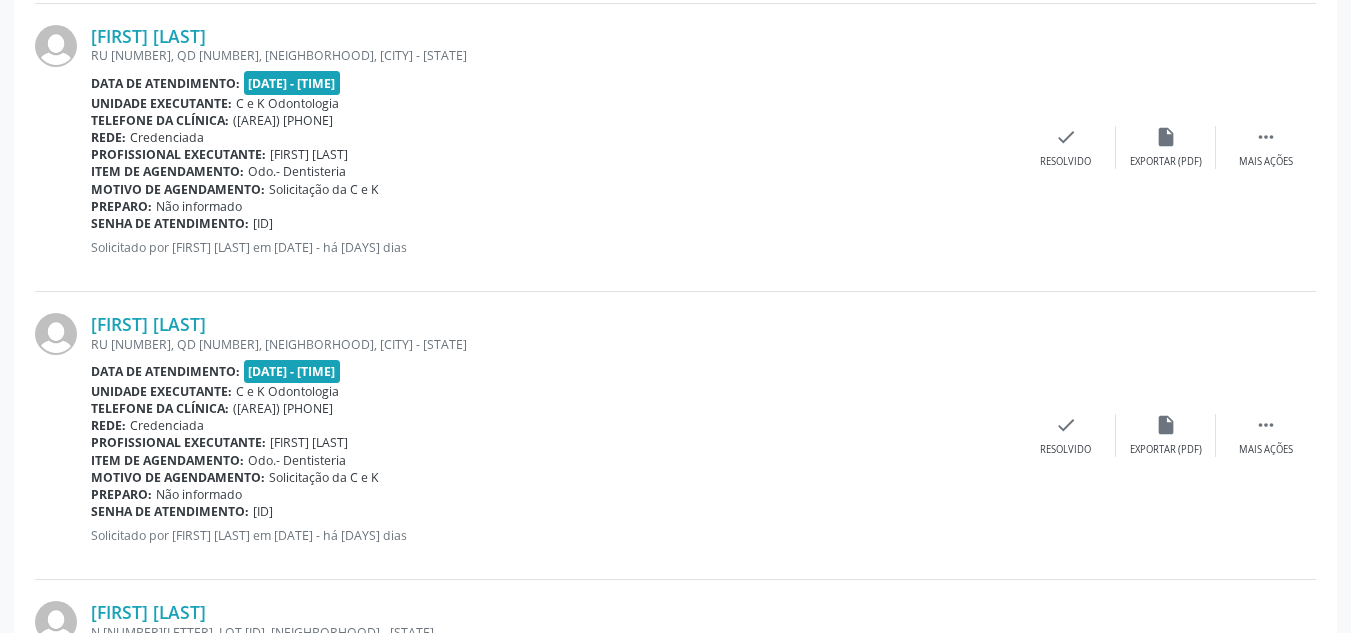 scroll, scrollTop: 1671, scrollLeft: 0, axis: vertical 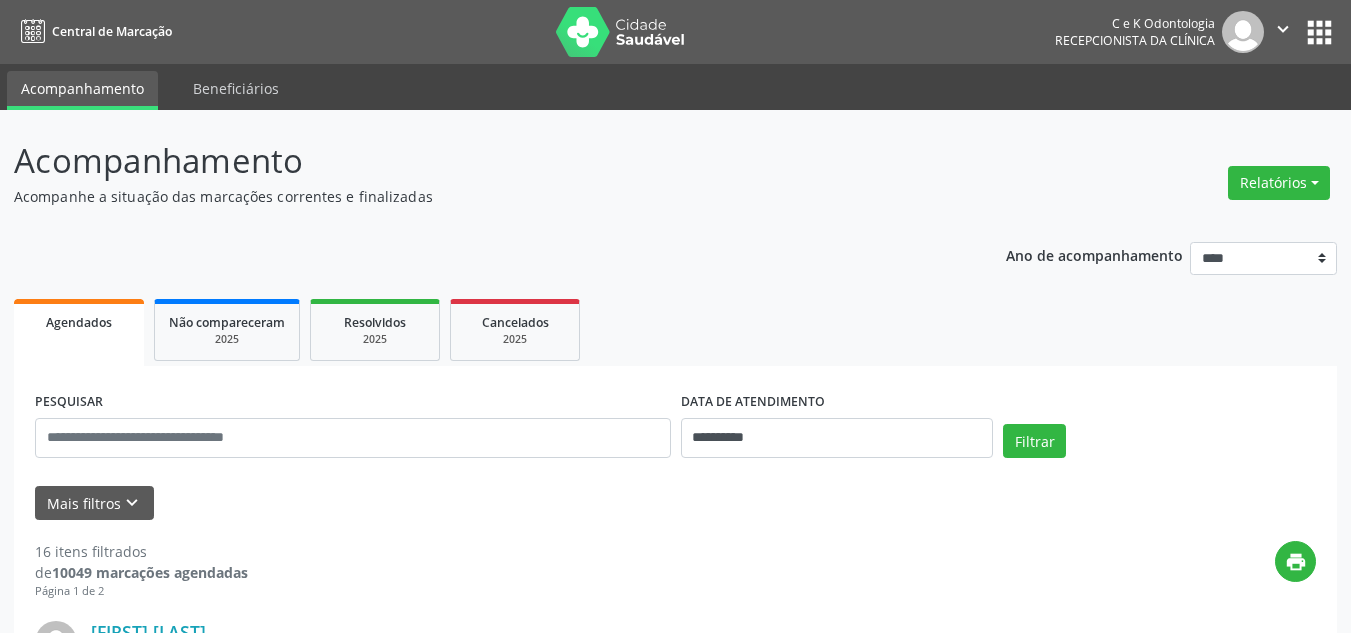 click on "**********" at bounding box center (675, 2568) 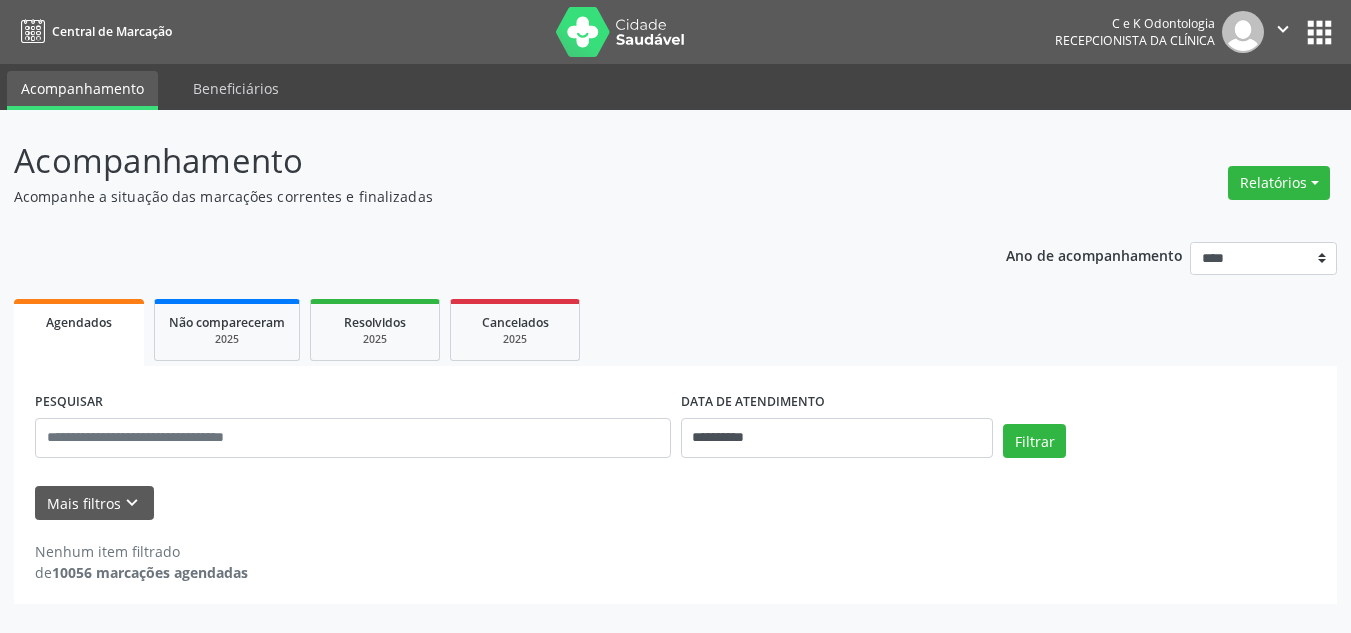 scroll, scrollTop: 0, scrollLeft: 0, axis: both 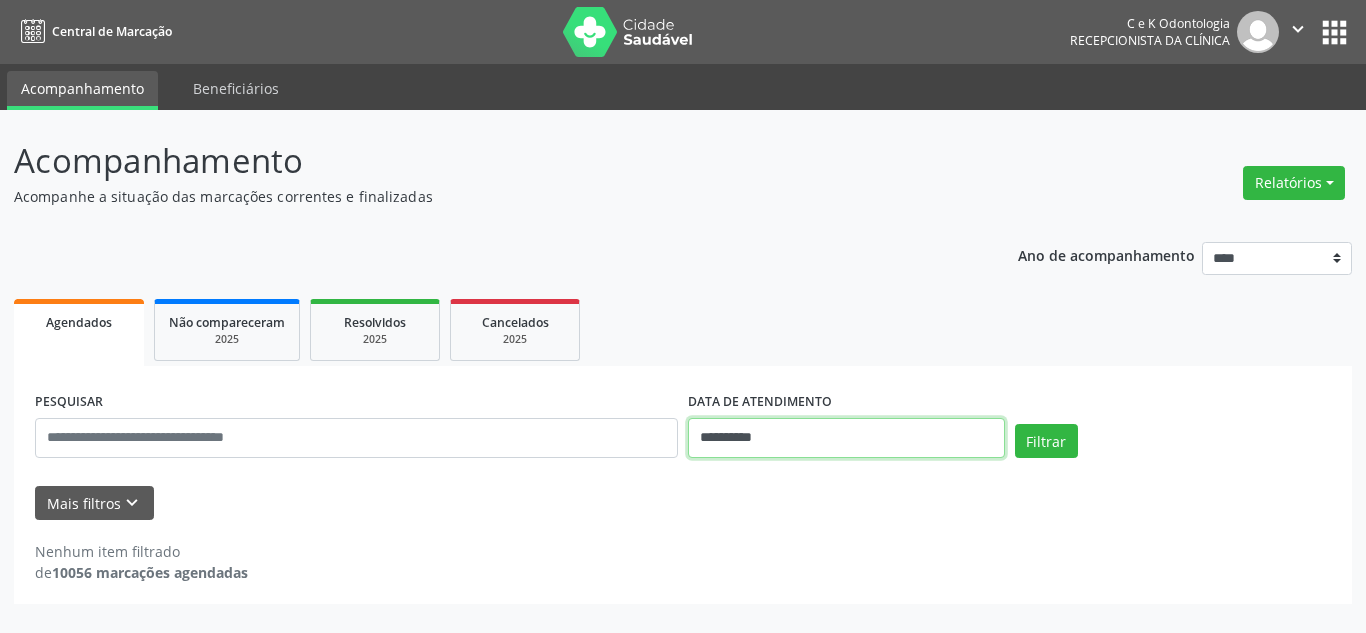 click on "**********" at bounding box center [846, 438] 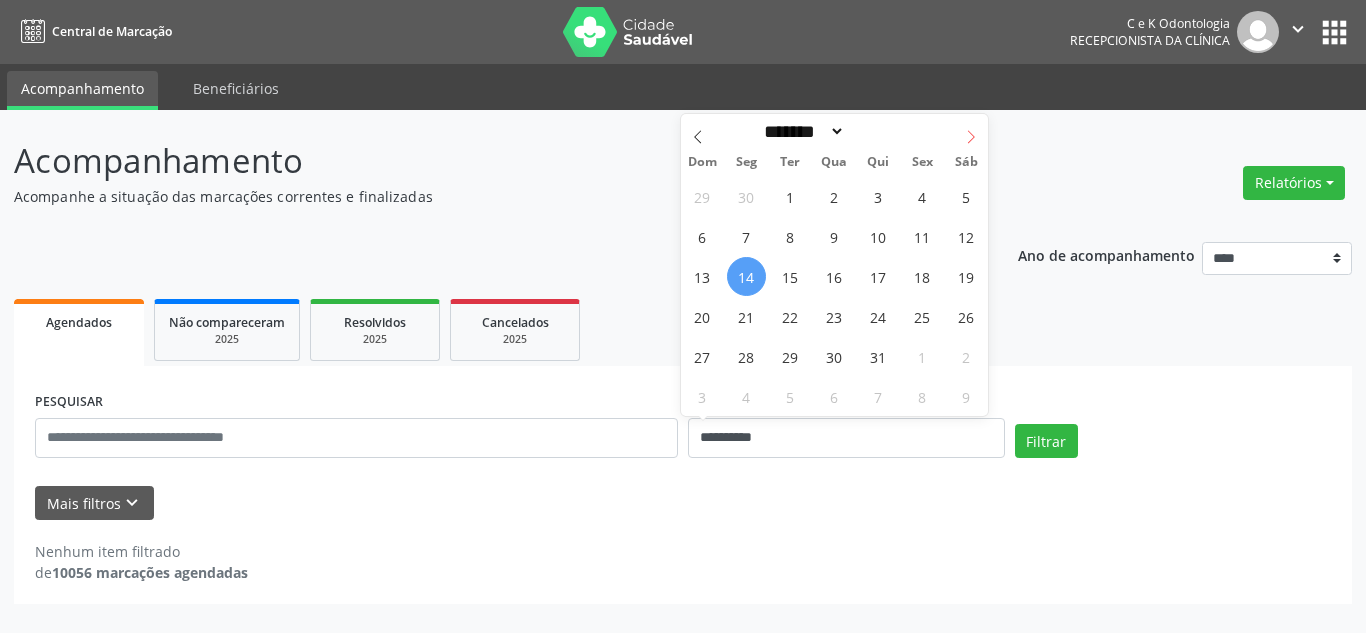 click 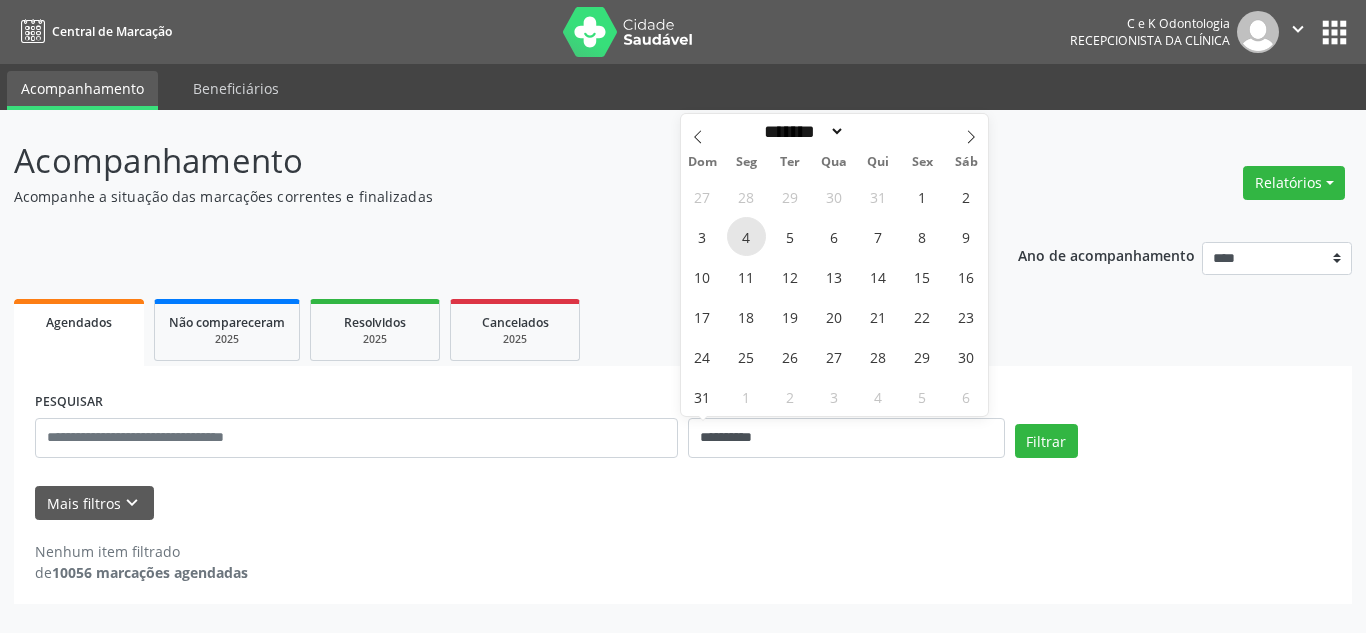 click on "4" at bounding box center (746, 236) 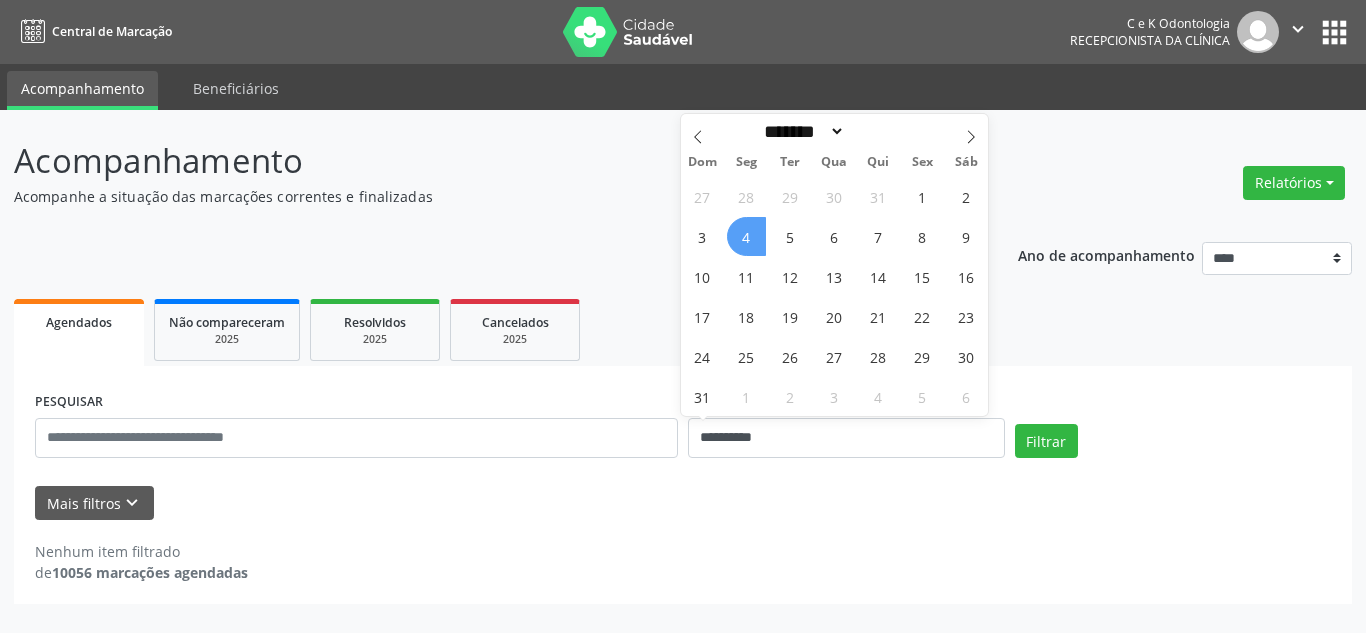 click on "4" at bounding box center [746, 236] 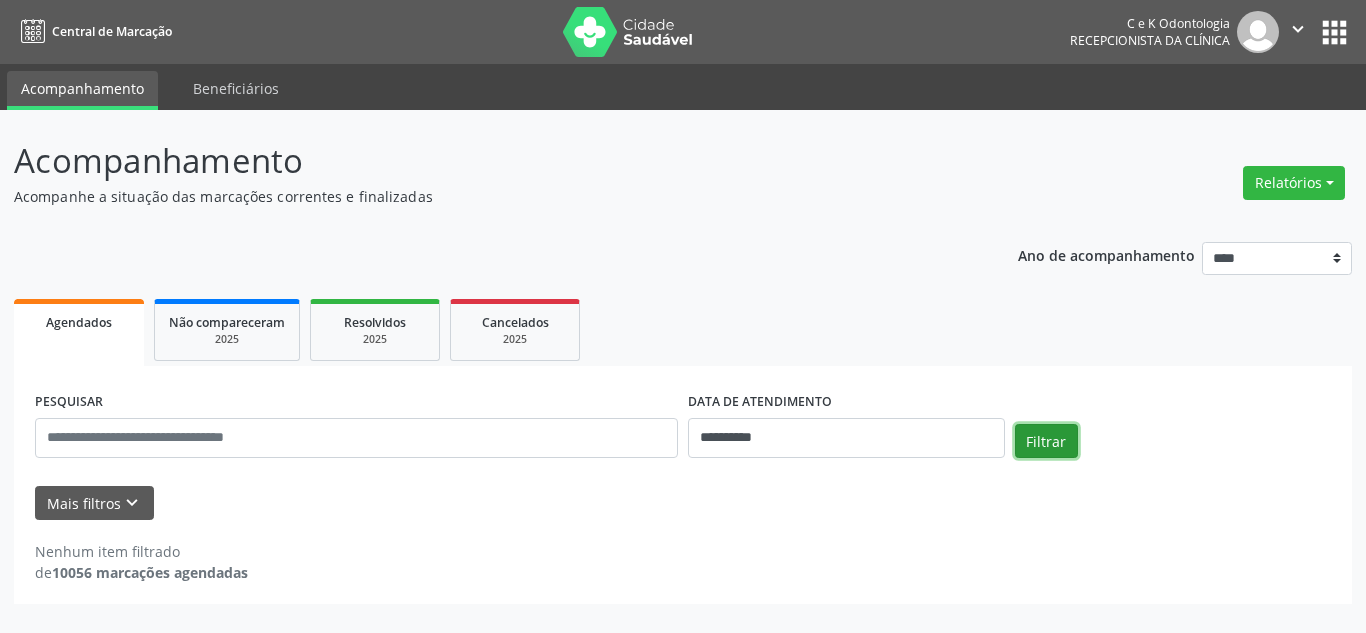 click on "Filtrar" at bounding box center (1046, 441) 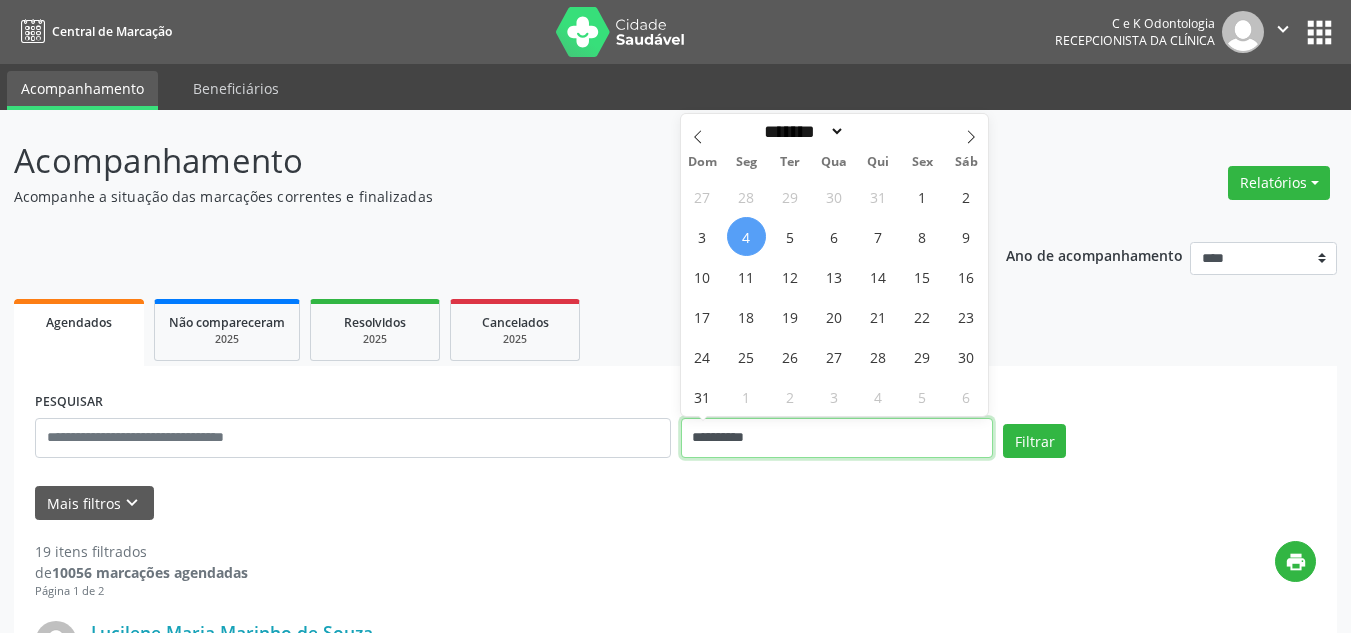 click on "**********" at bounding box center [837, 438] 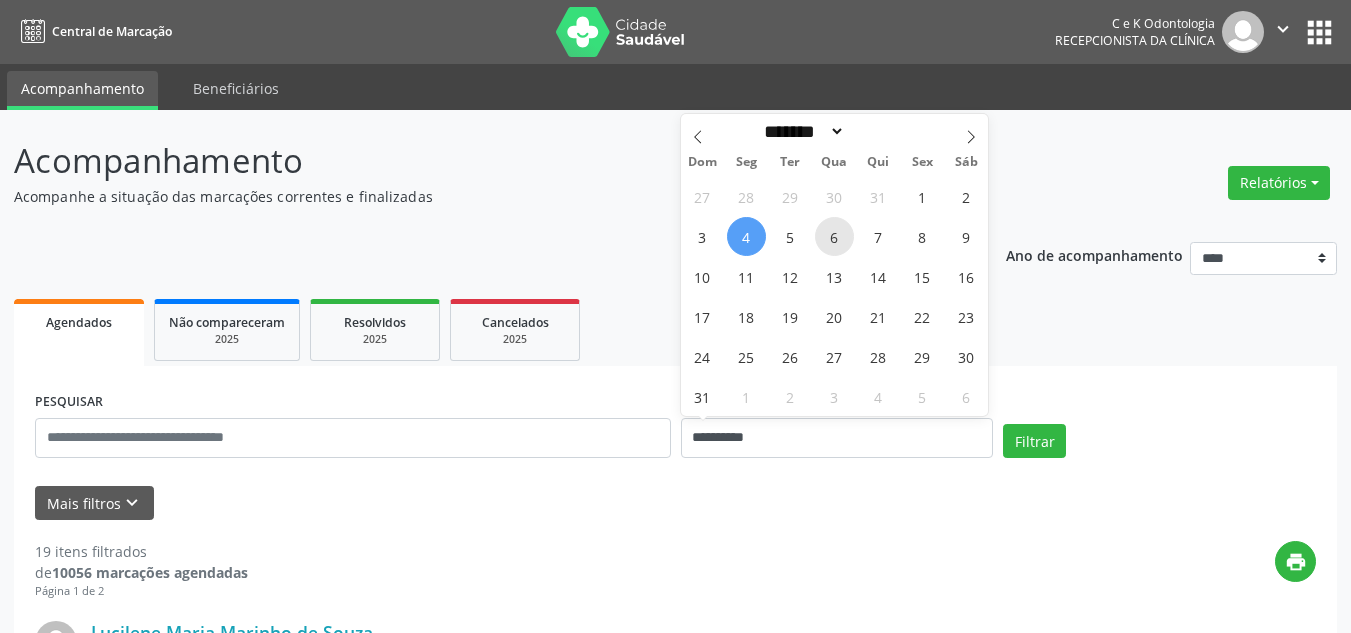 click on "6" at bounding box center [834, 236] 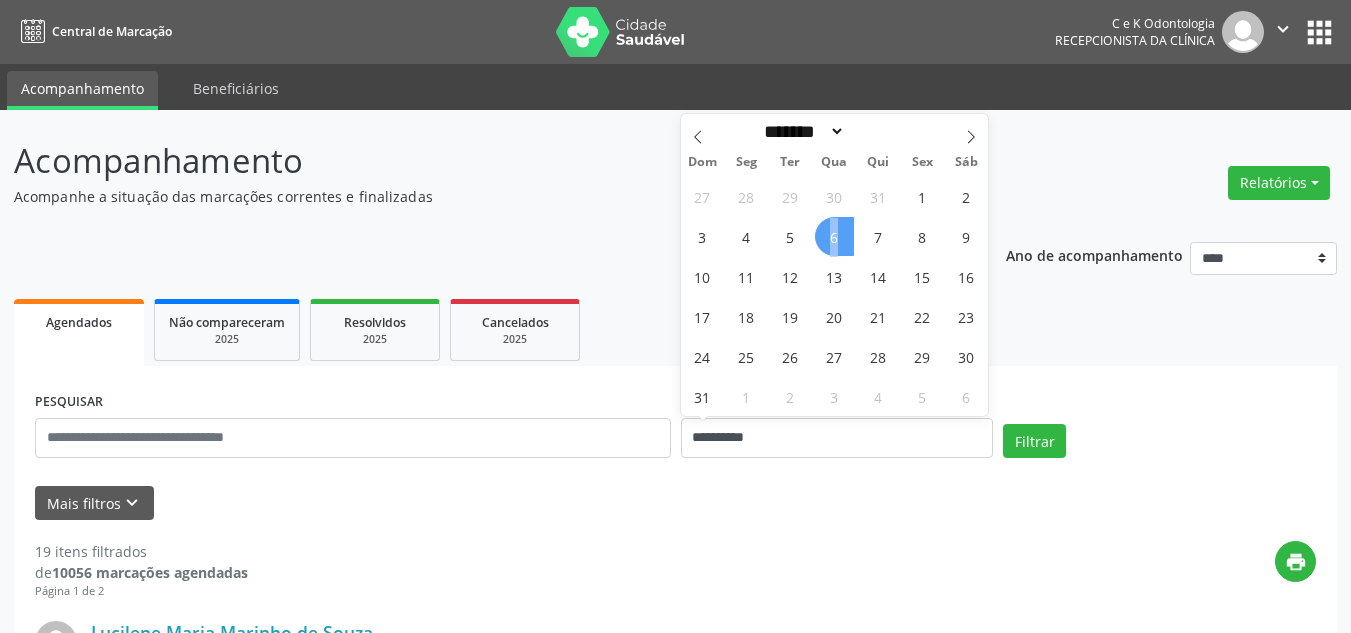 click on "6" at bounding box center (834, 236) 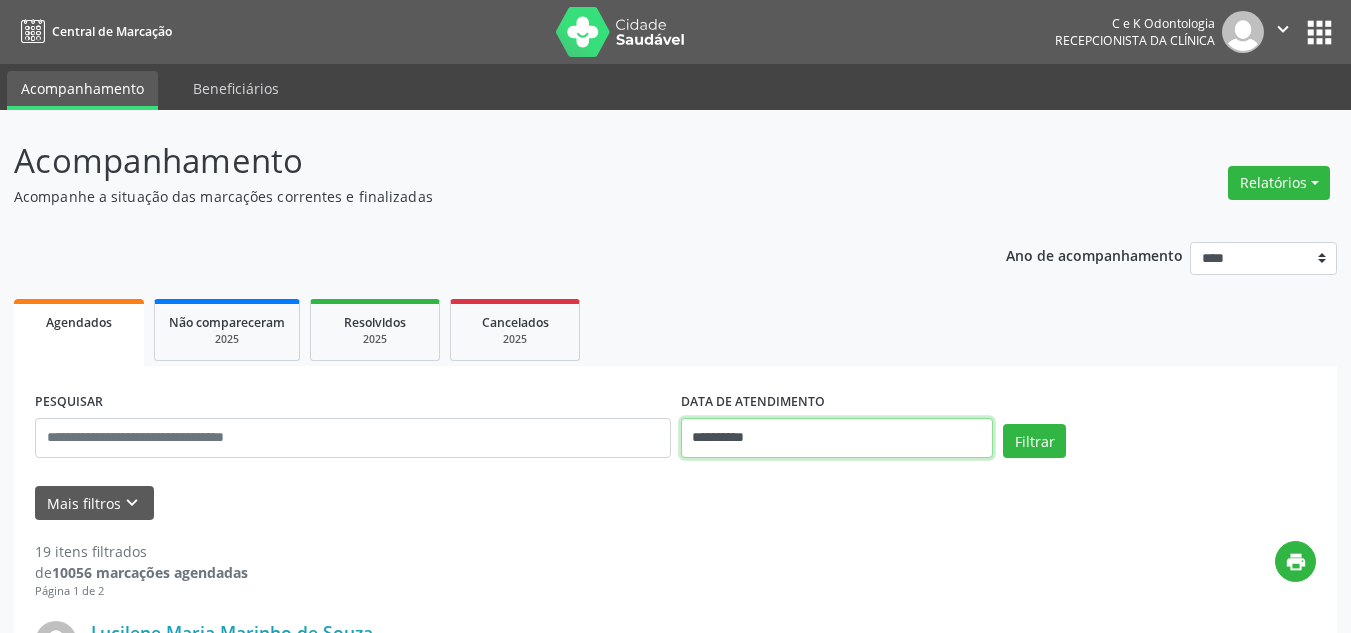 click on "**********" at bounding box center (837, 438) 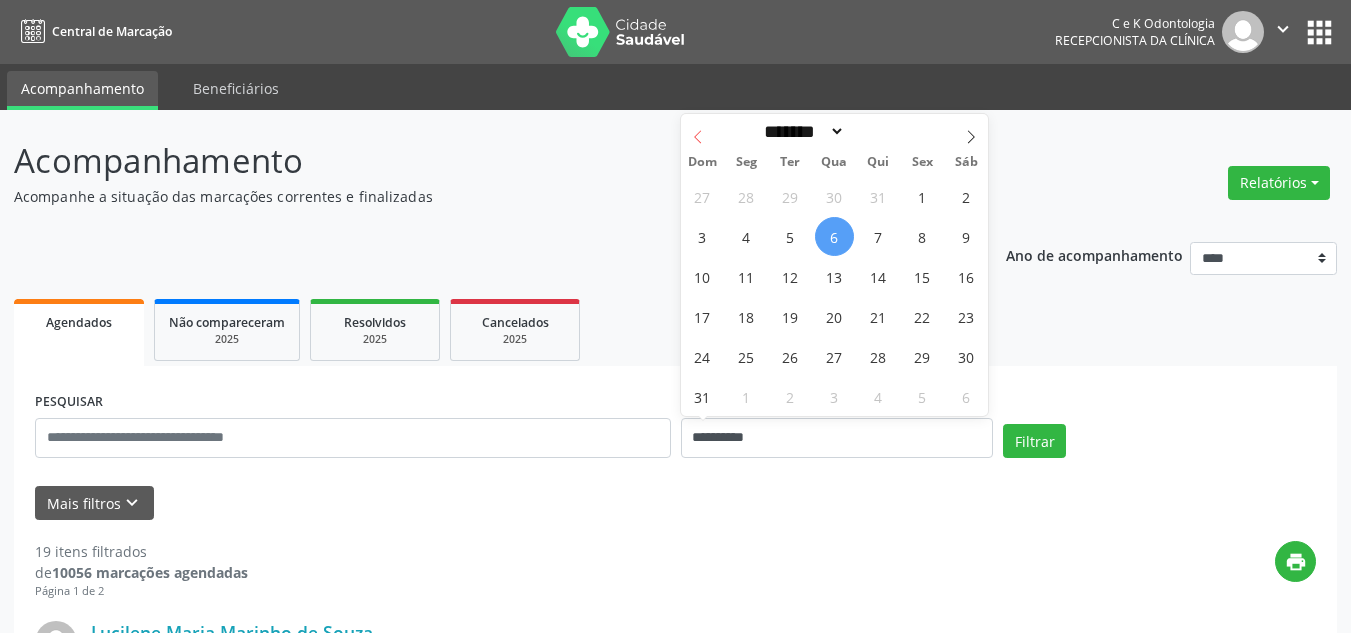 click 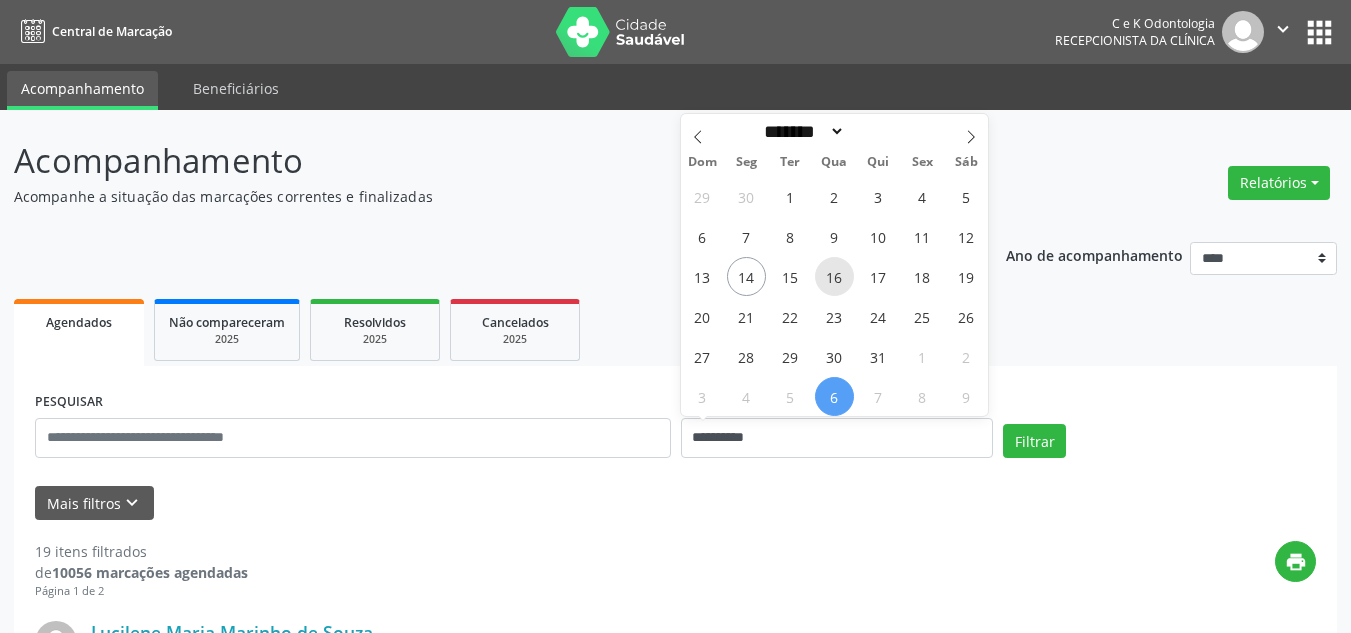 click on "16" at bounding box center [834, 276] 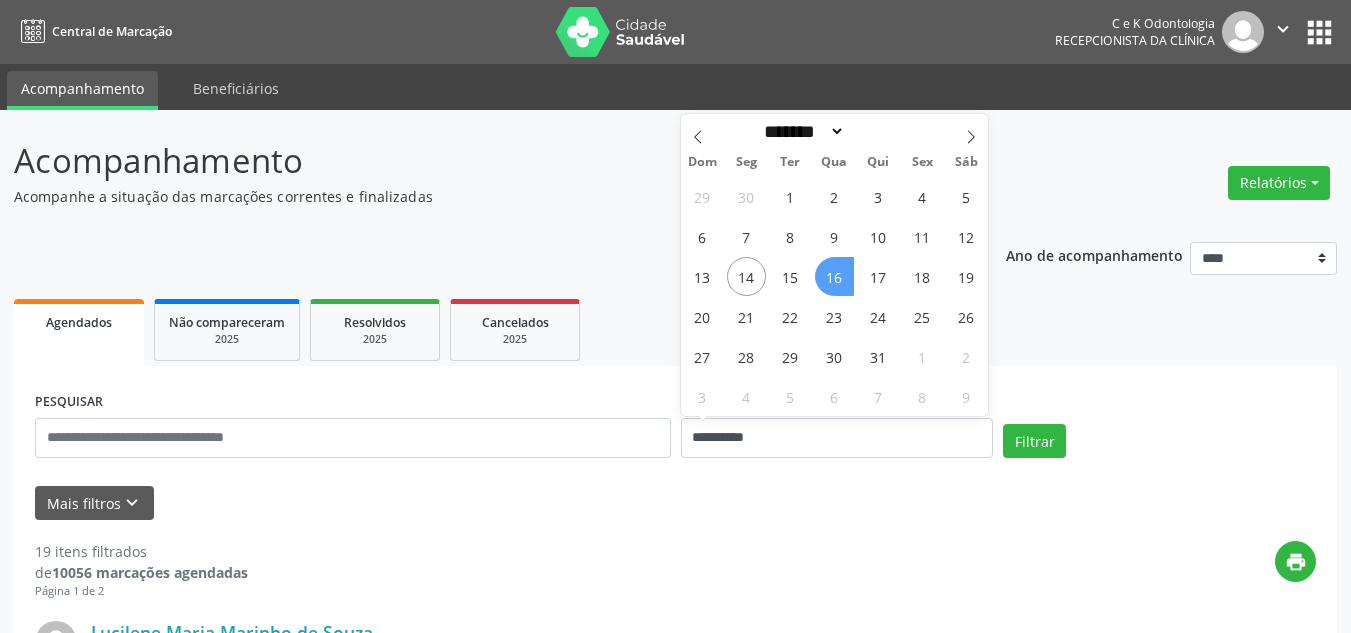 click on "16" at bounding box center [834, 276] 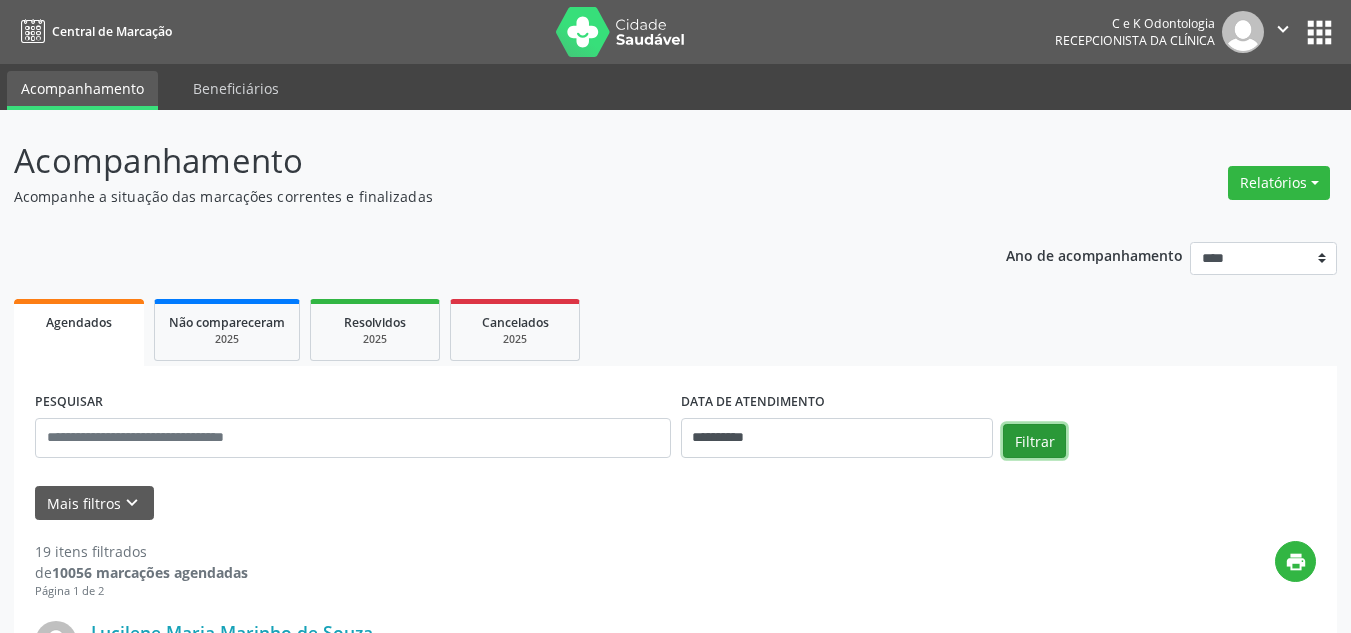 click on "Filtrar" at bounding box center [1034, 441] 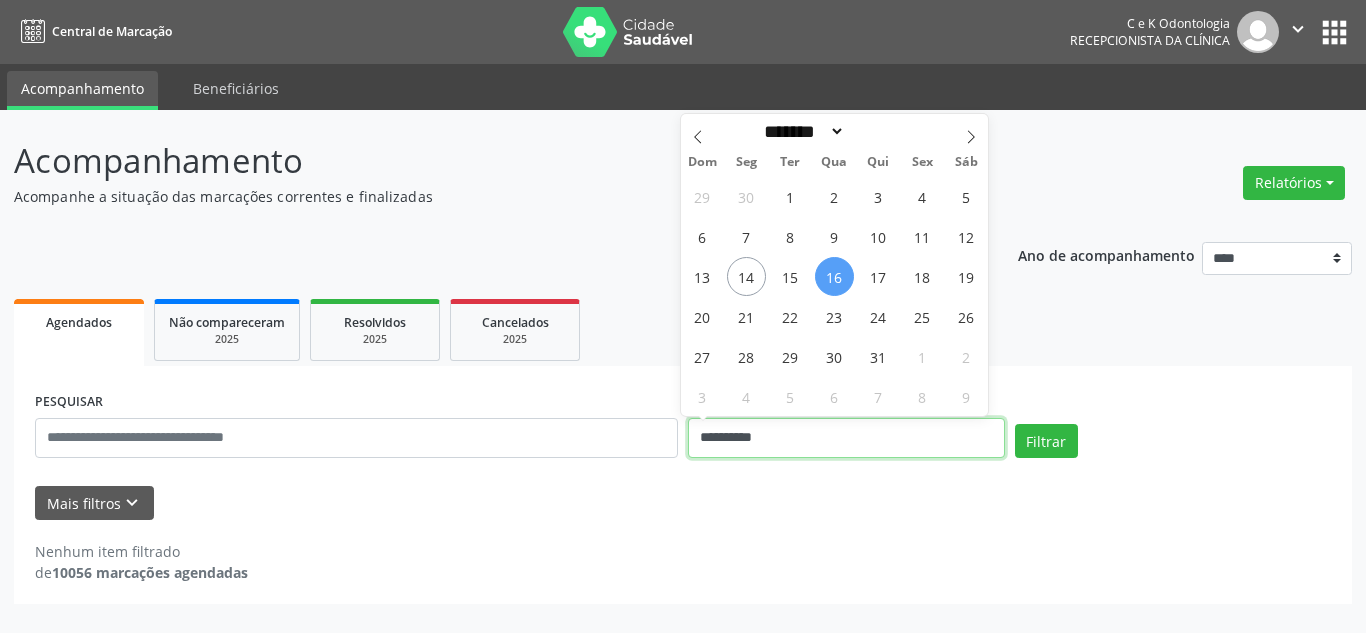 click on "**********" at bounding box center [846, 438] 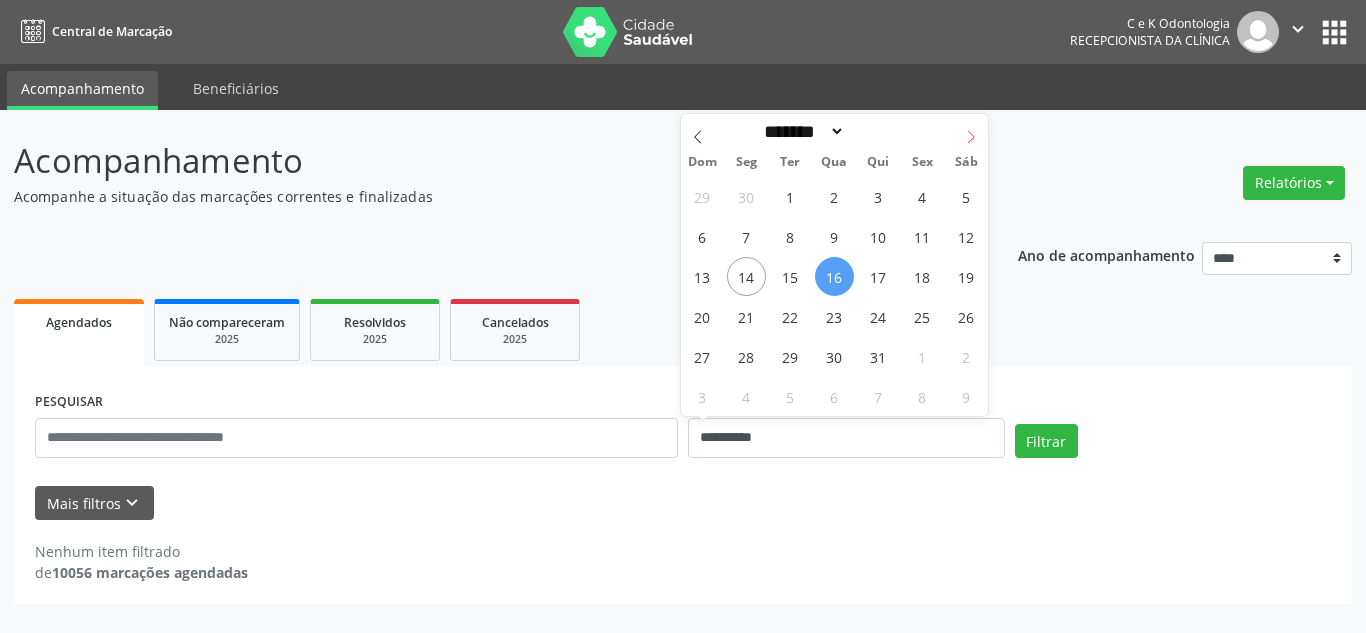 click 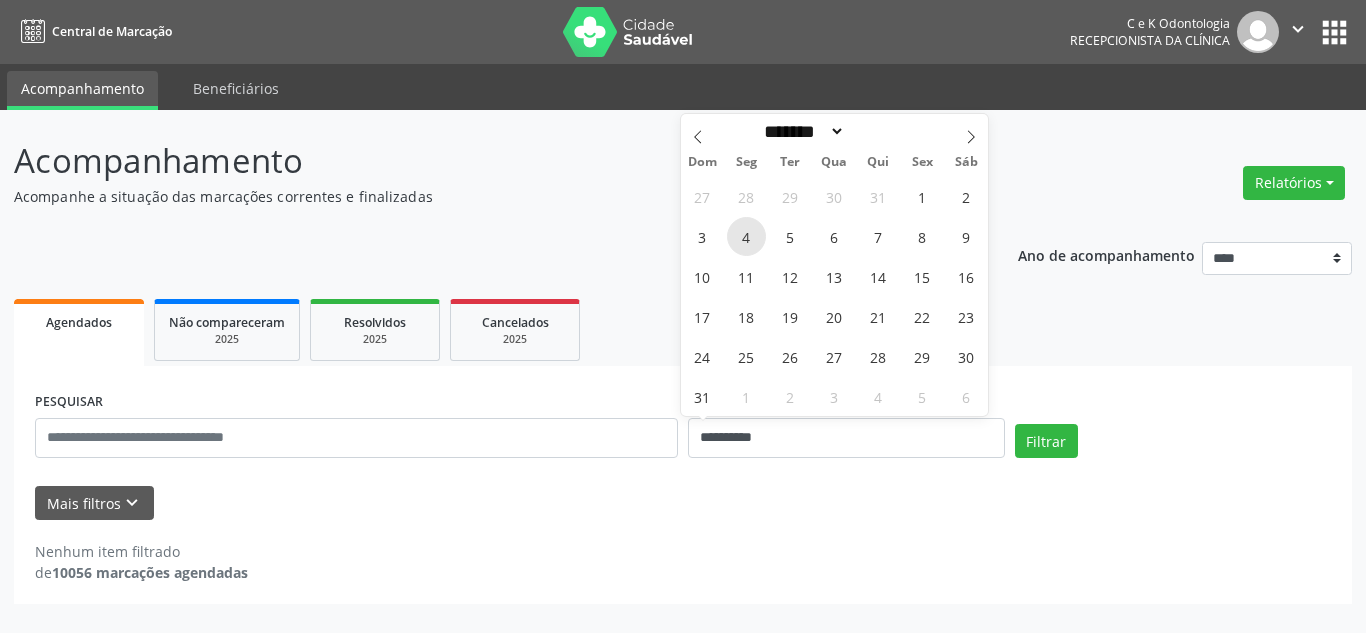 click on "4" at bounding box center (746, 236) 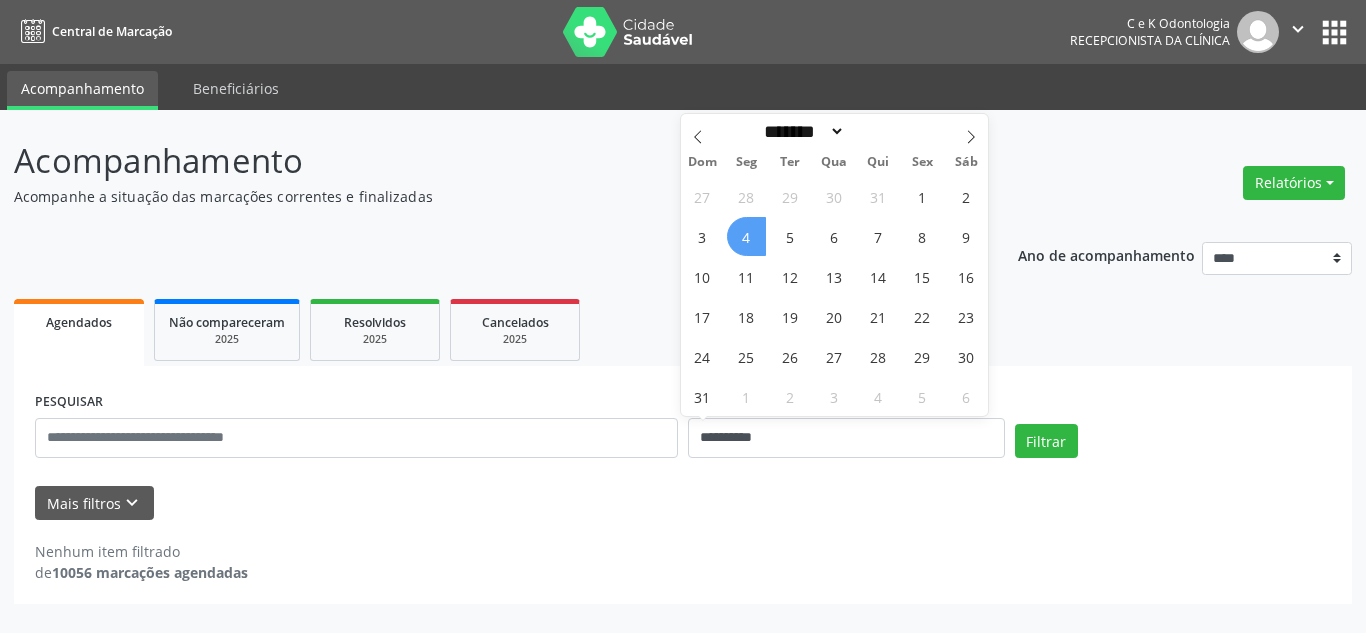 click on "4" at bounding box center (746, 236) 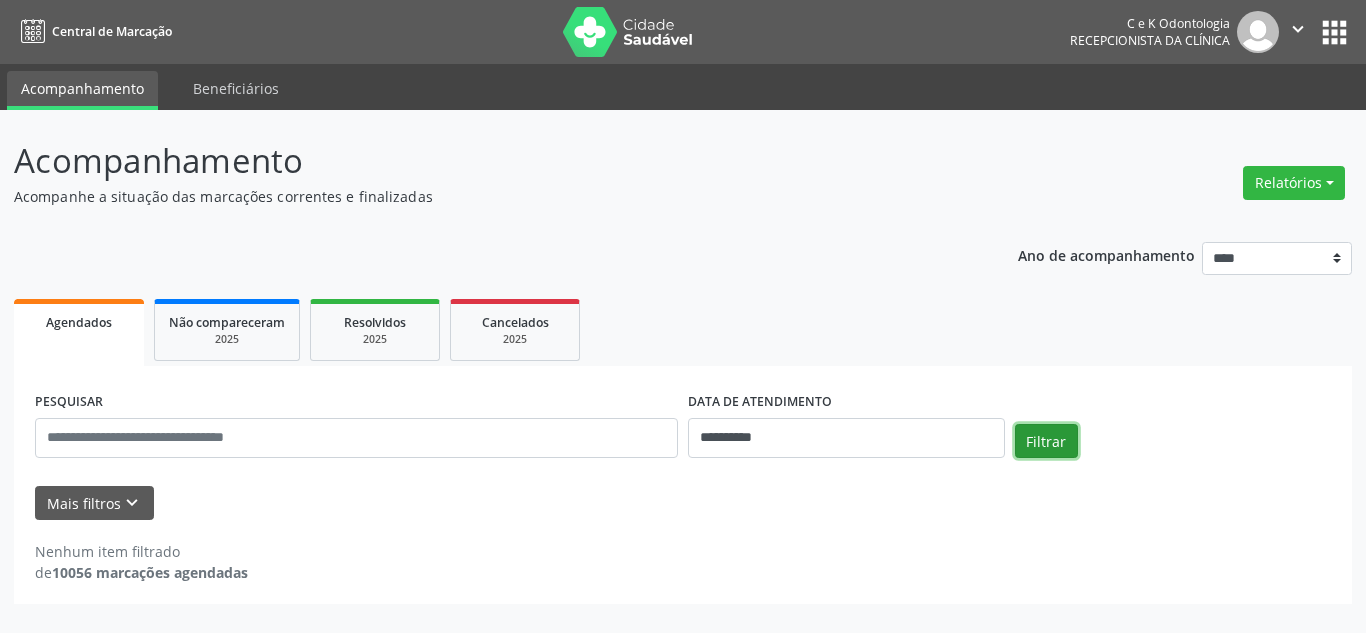 click on "Filtrar" at bounding box center [1046, 441] 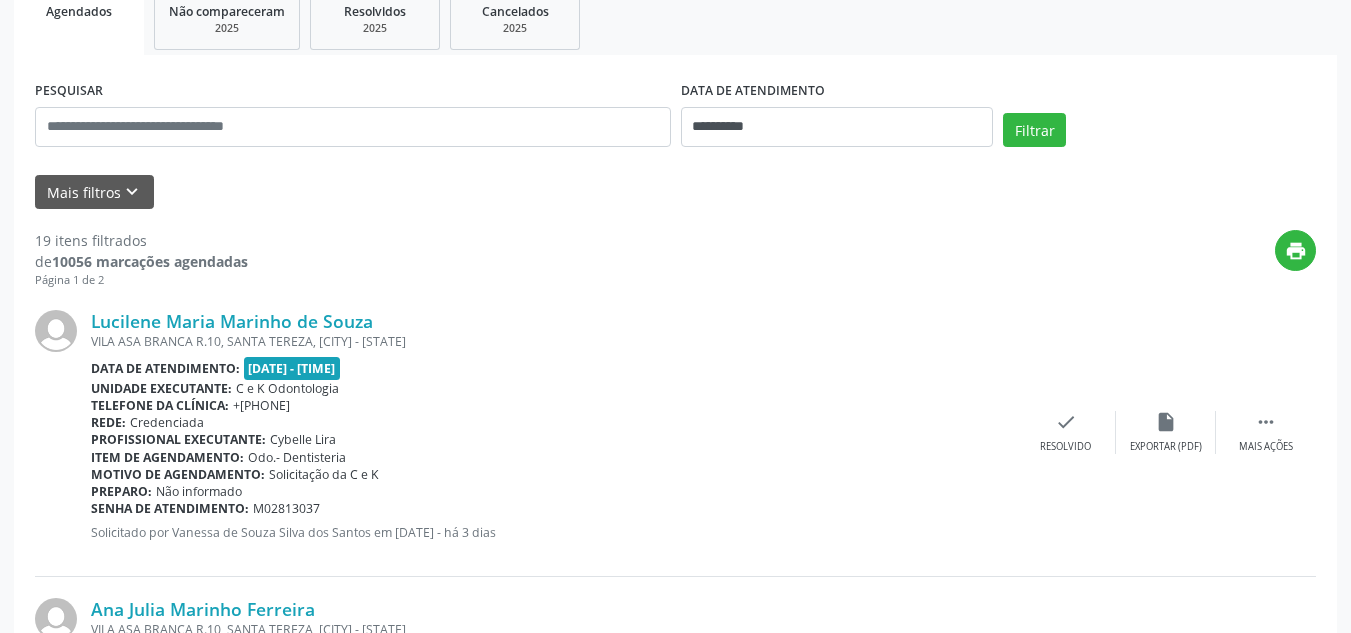 scroll, scrollTop: 411, scrollLeft: 0, axis: vertical 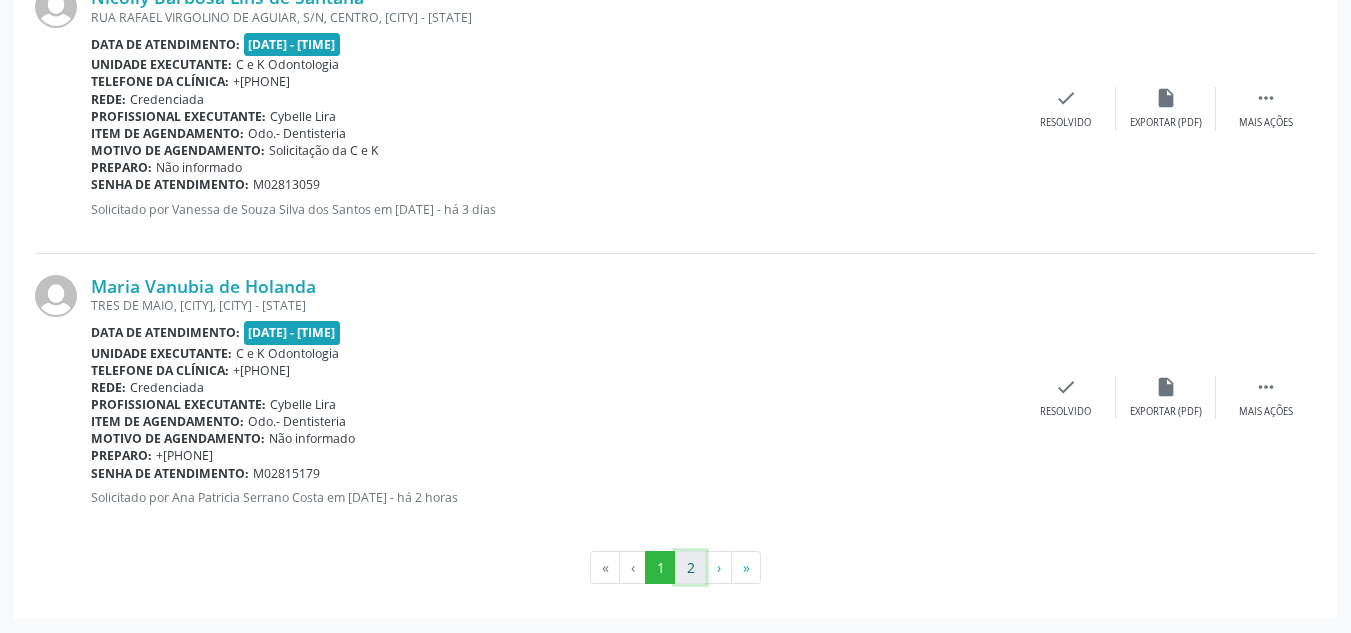 click on "2" at bounding box center (690, 568) 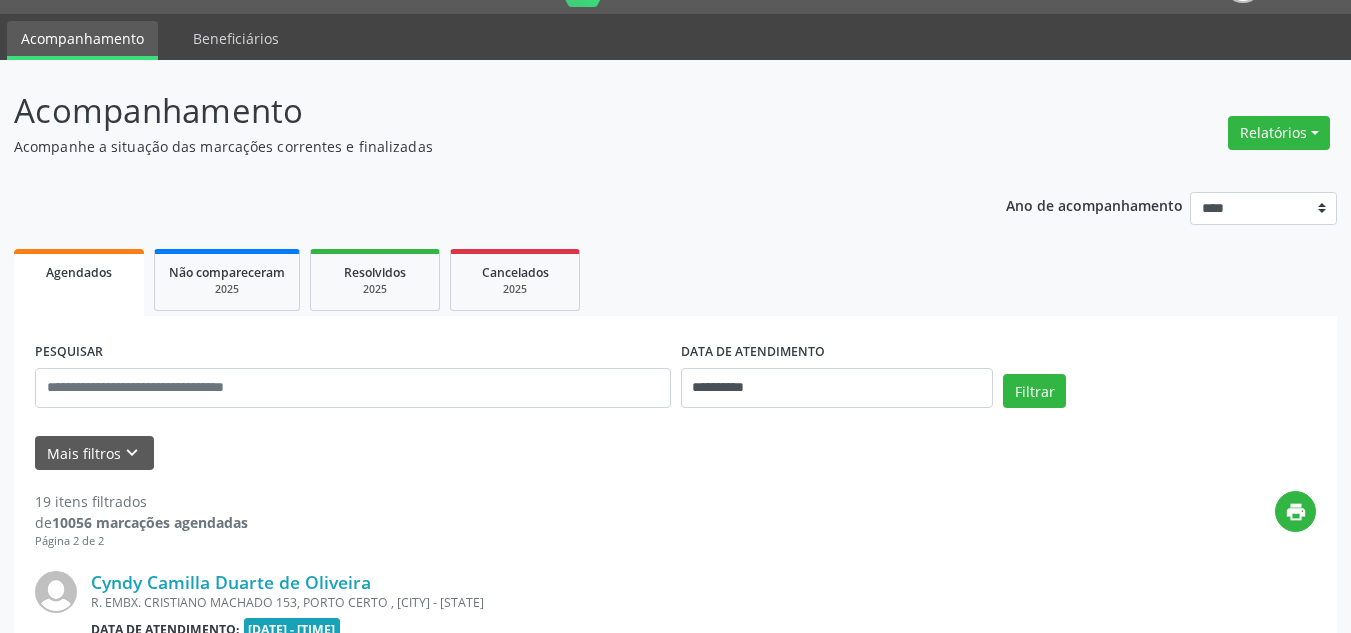 scroll, scrollTop: 1212, scrollLeft: 0, axis: vertical 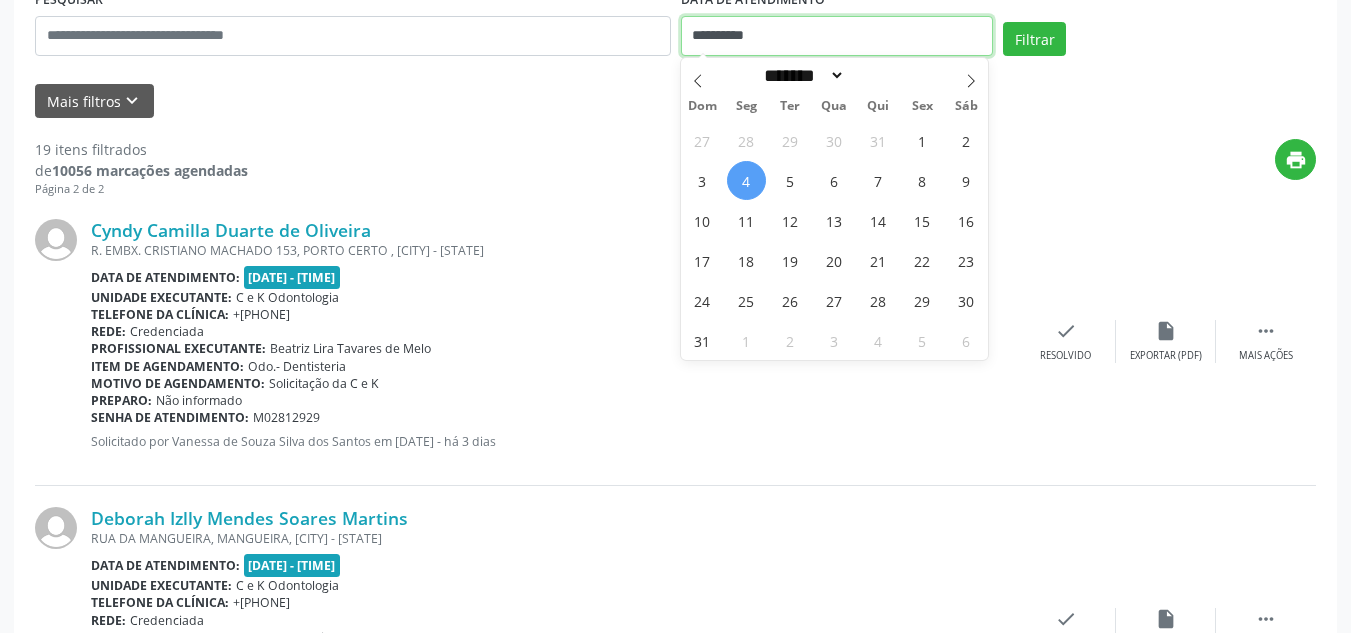 click on "**********" at bounding box center (837, 36) 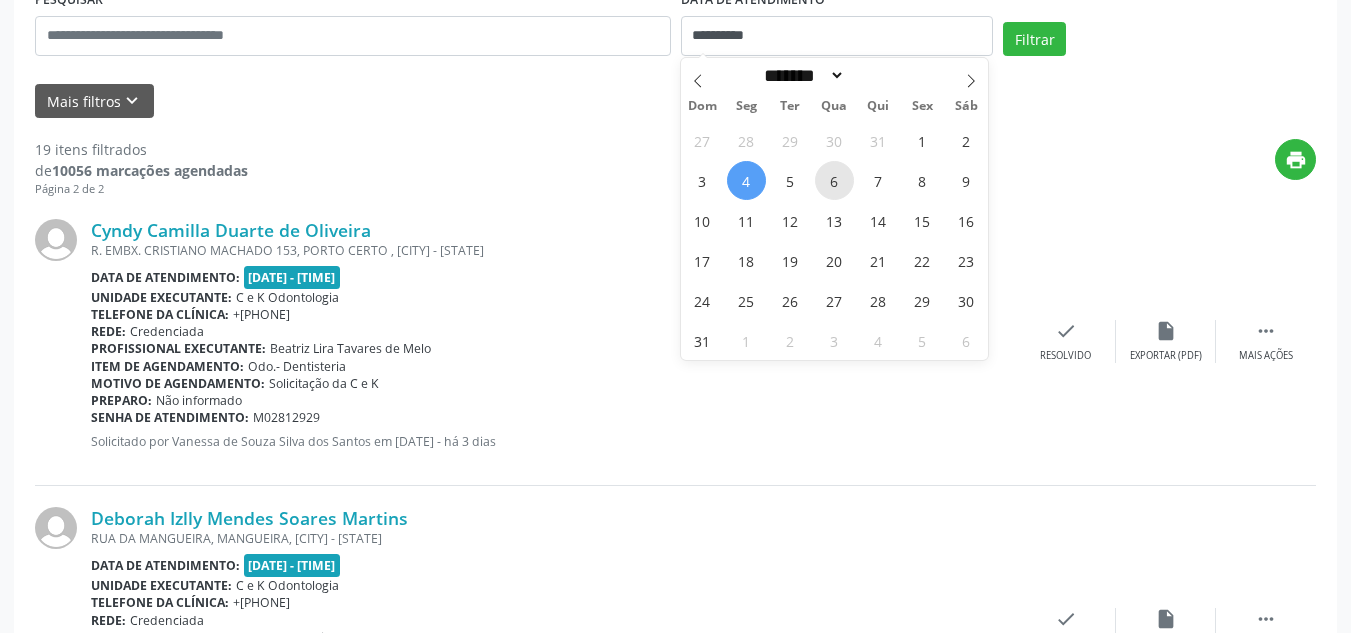 click on "6" at bounding box center [834, 180] 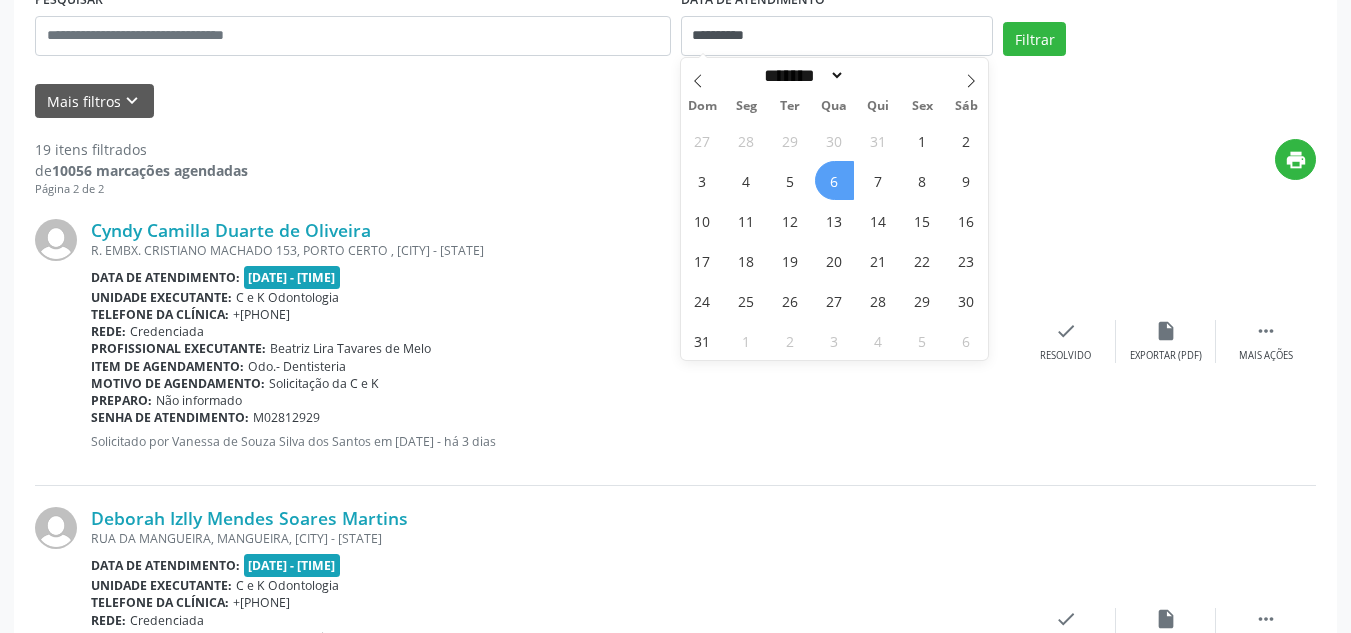 click on "6" at bounding box center [834, 180] 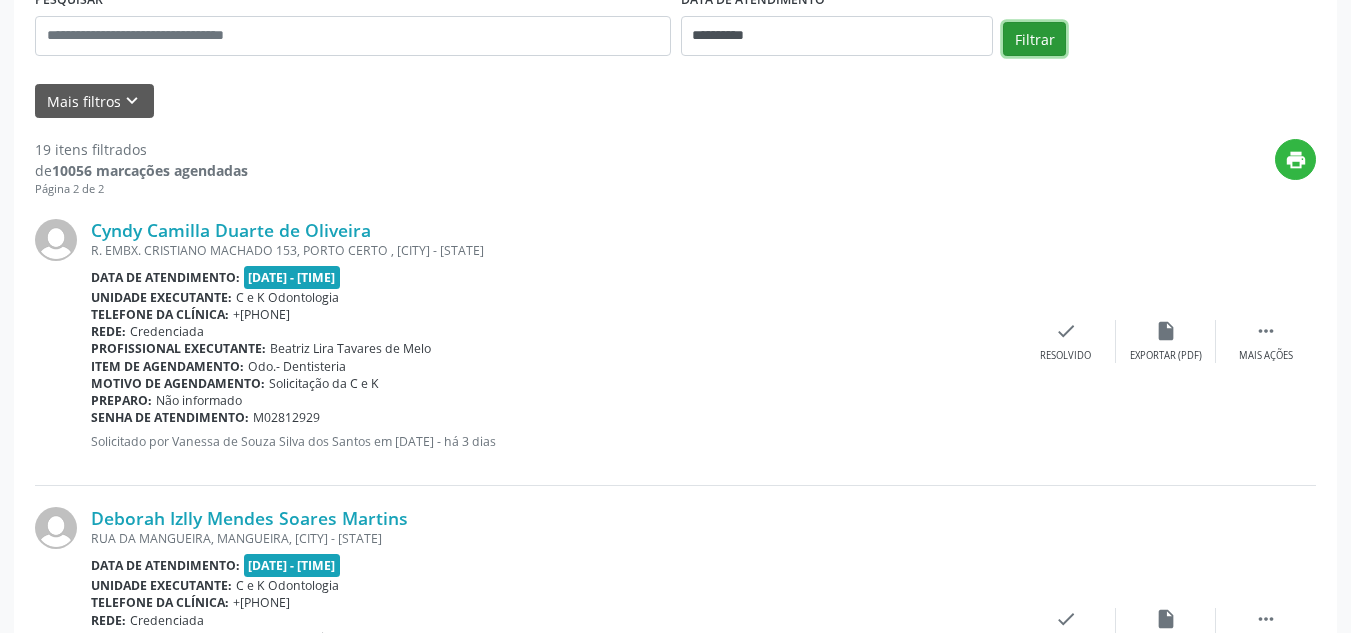 click on "Filtrar" at bounding box center (1034, 39) 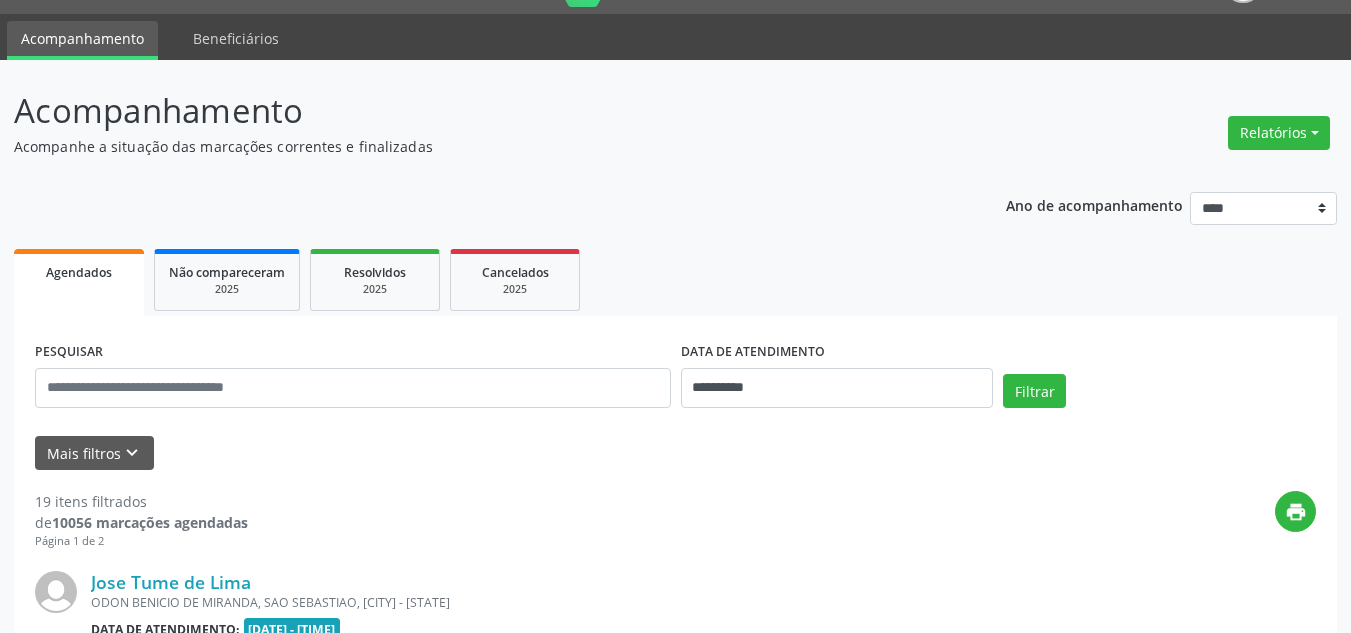 scroll, scrollTop: 402, scrollLeft: 0, axis: vertical 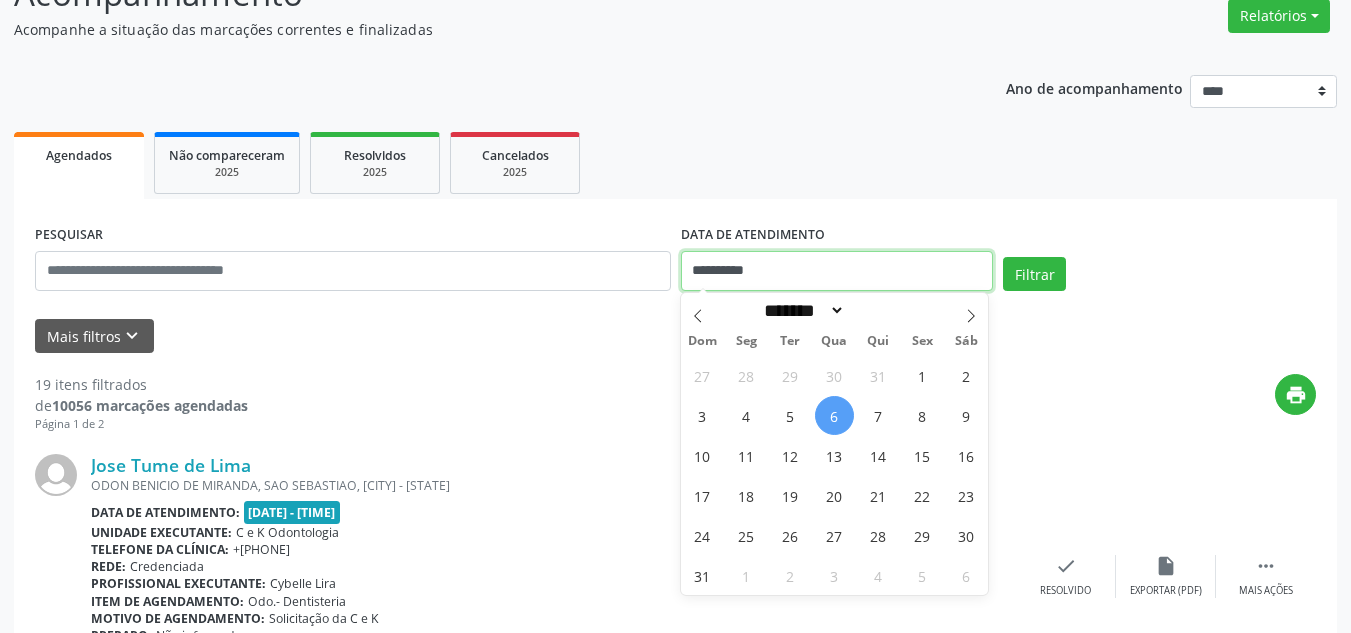 click on "**********" at bounding box center [837, 271] 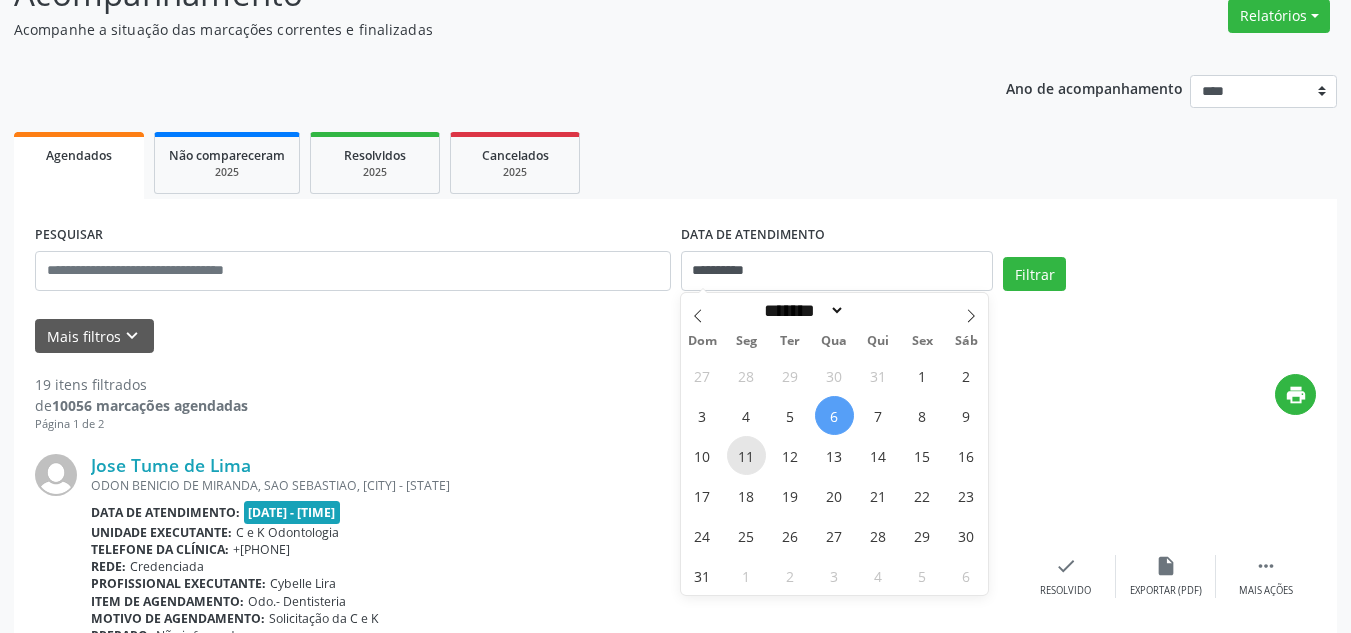 click on "11" at bounding box center [746, 455] 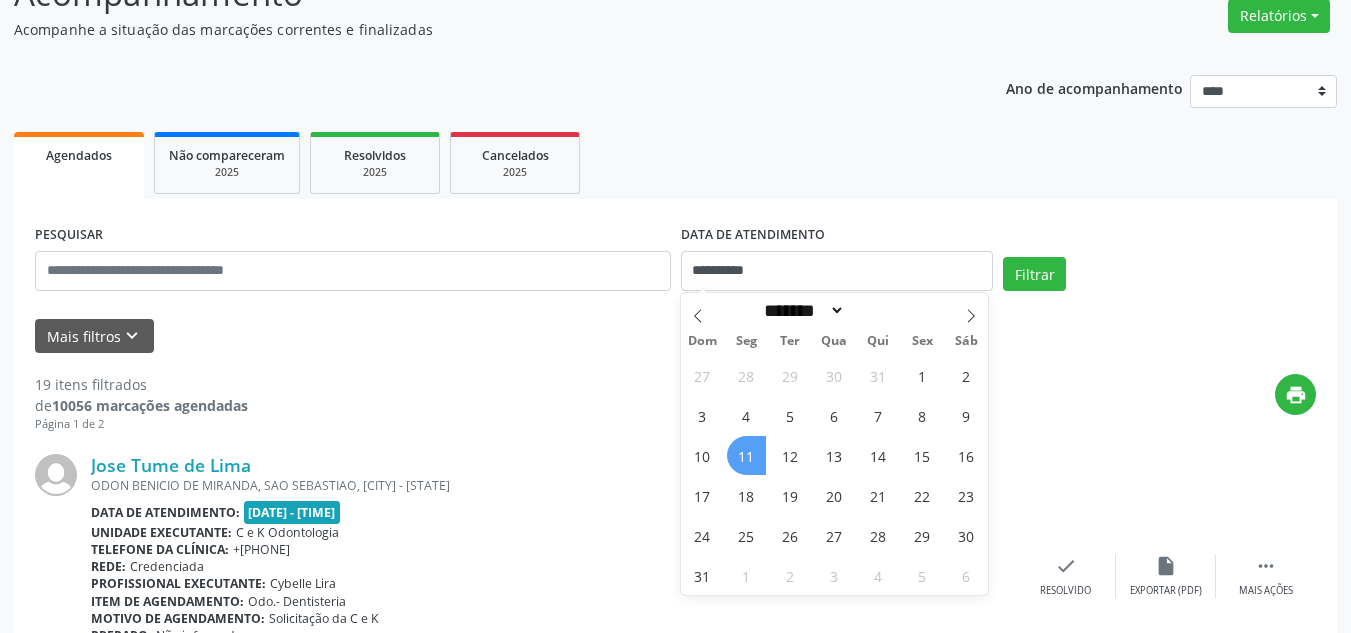 click on "11" at bounding box center (746, 455) 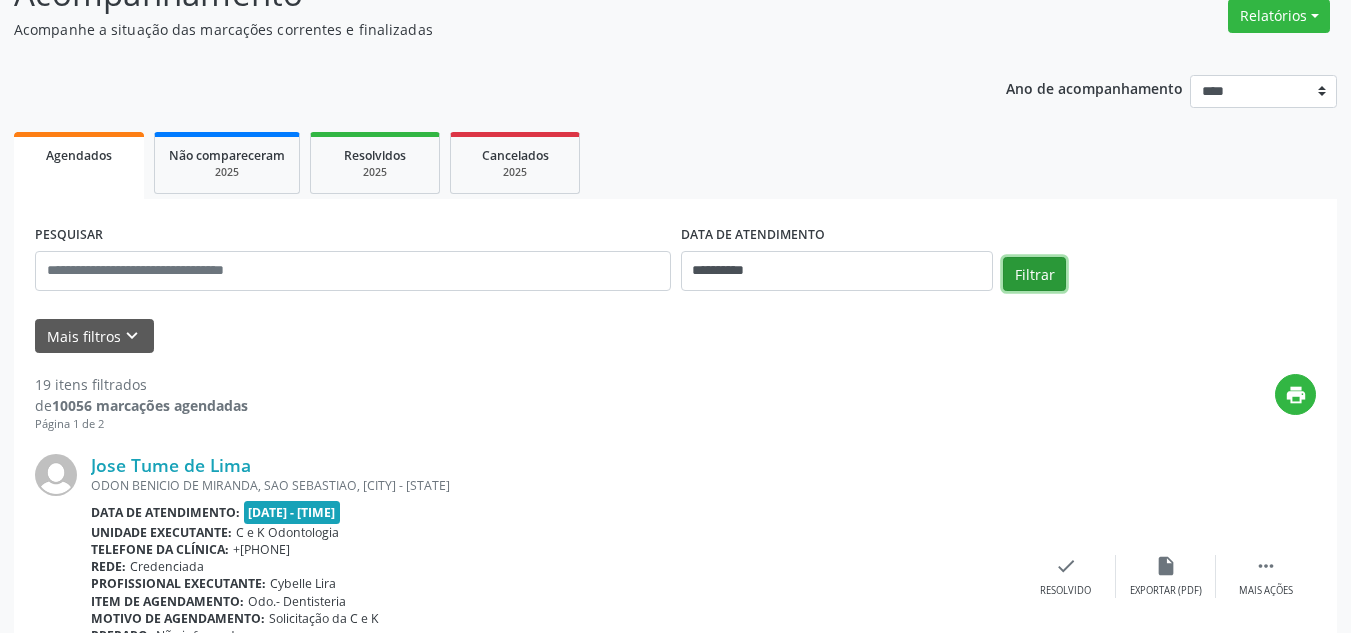 click on "Filtrar" at bounding box center (1034, 274) 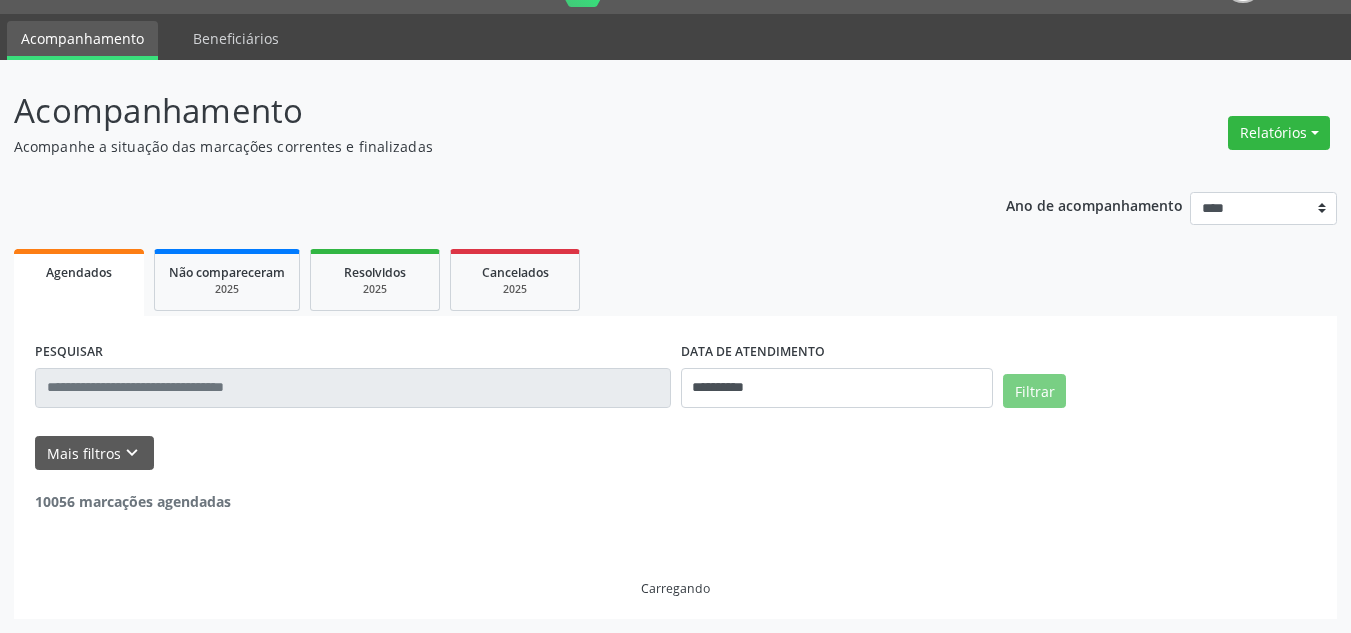 scroll, scrollTop: 167, scrollLeft: 0, axis: vertical 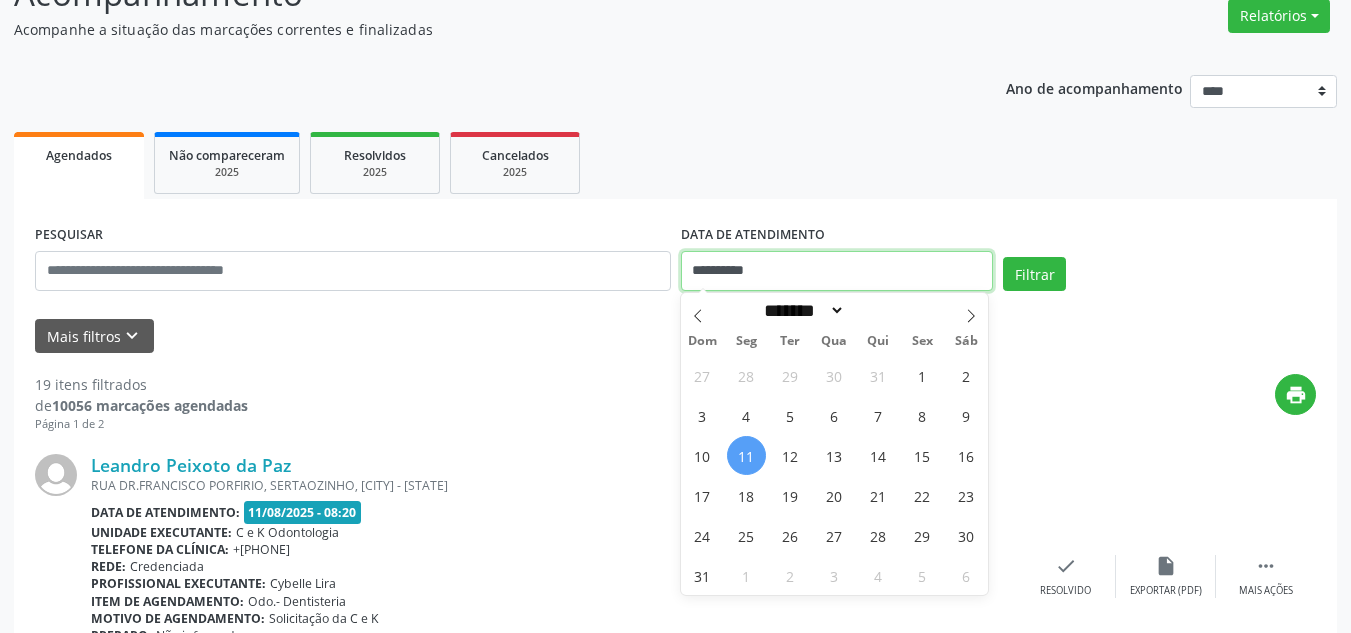 click on "**********" at bounding box center [837, 271] 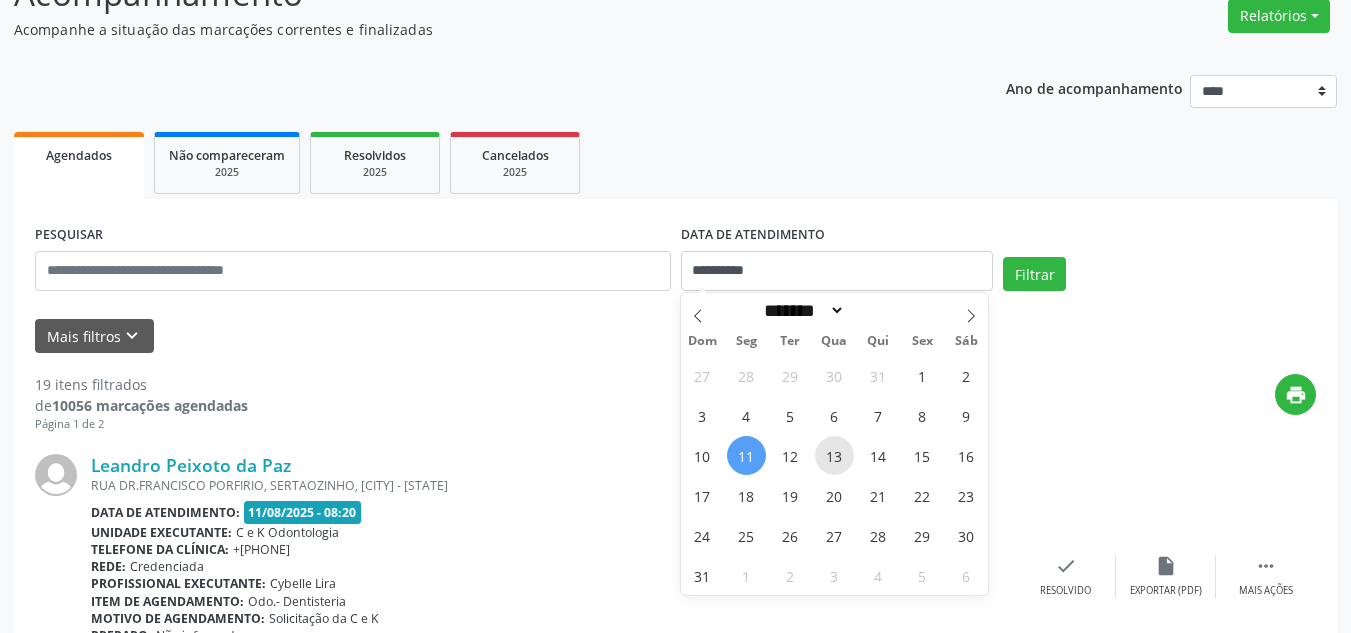 click on "13" at bounding box center (834, 455) 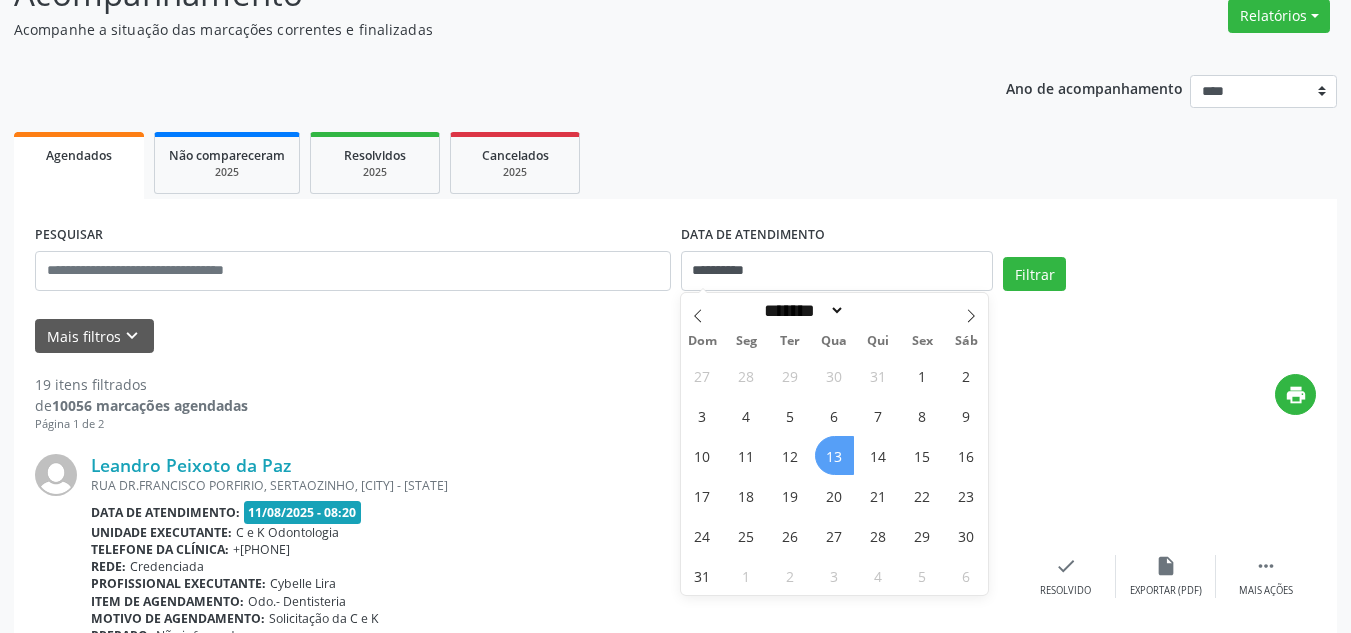 click on "13" at bounding box center (834, 455) 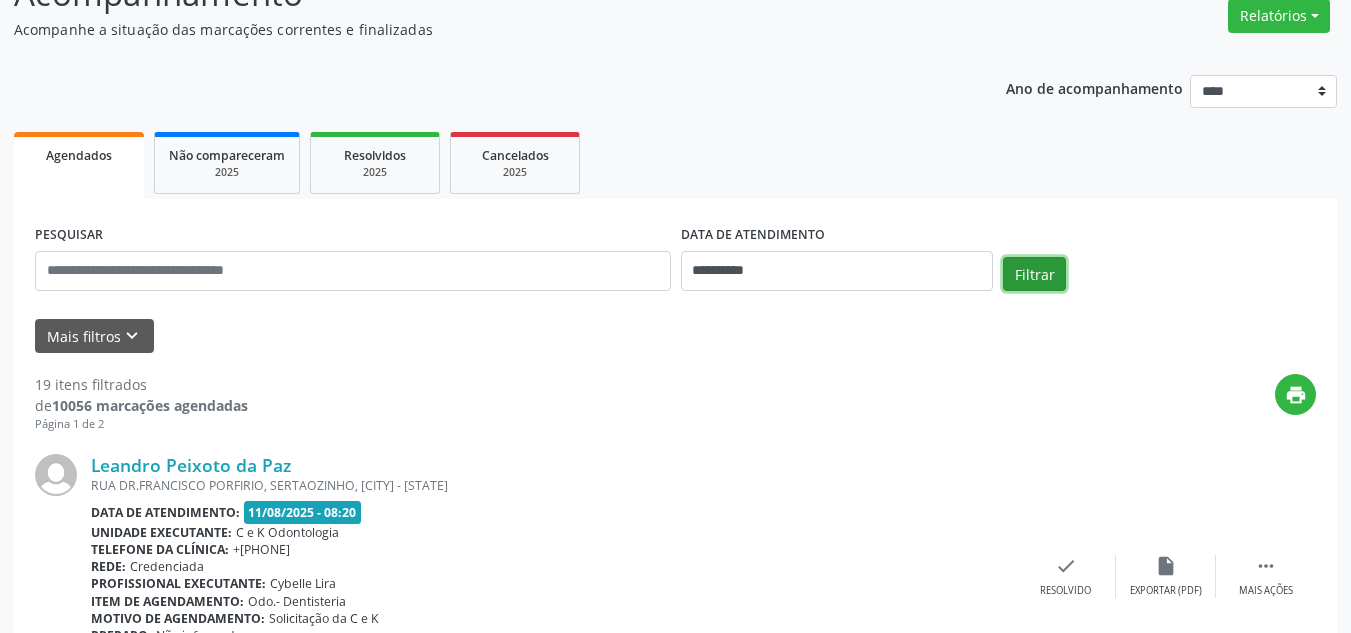 click on "Filtrar" at bounding box center (1034, 274) 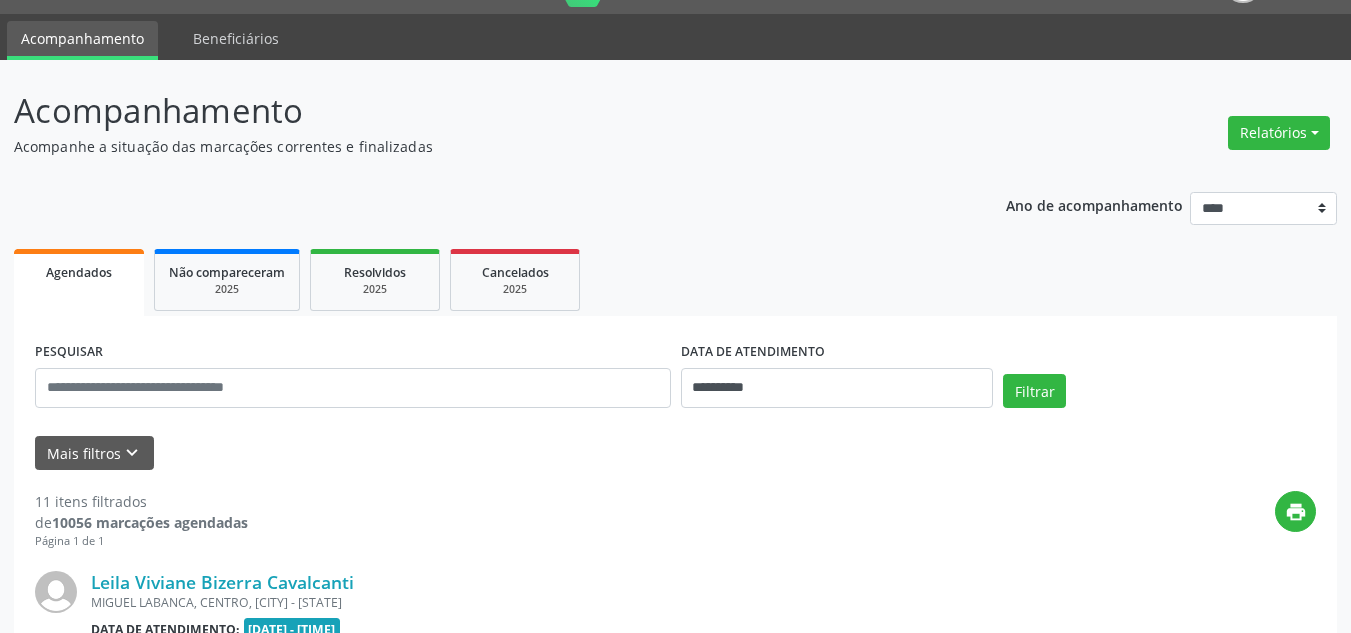 scroll, scrollTop: 167, scrollLeft: 0, axis: vertical 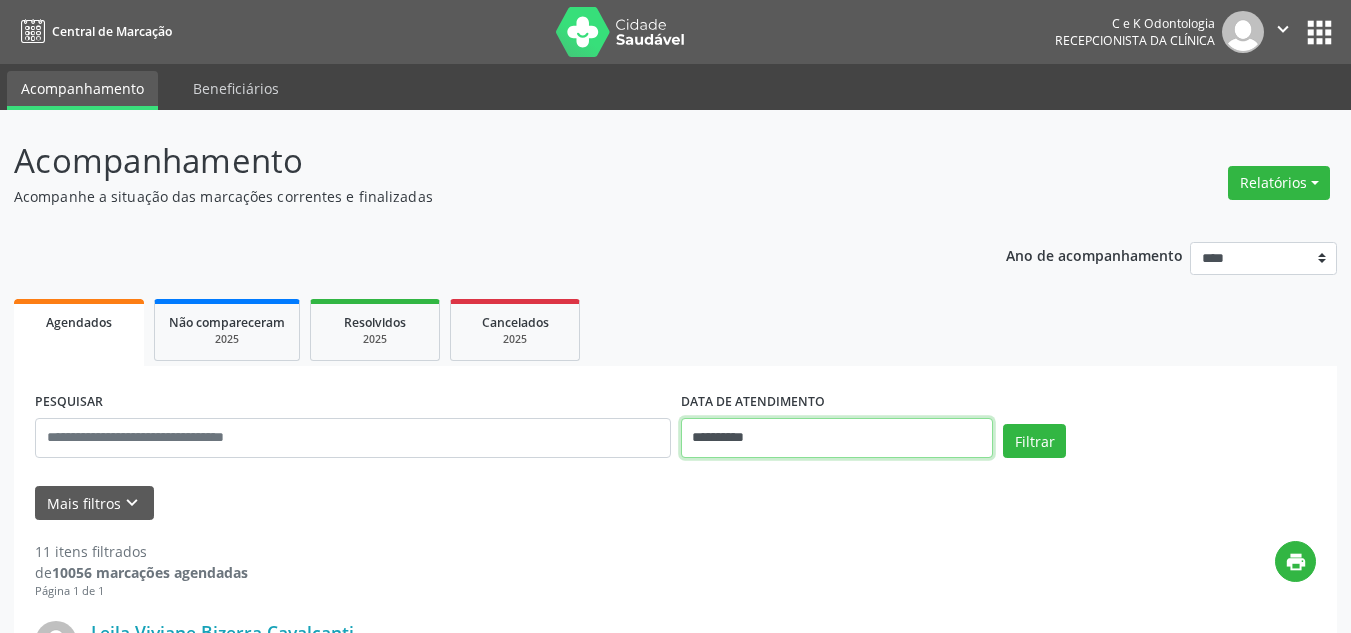click on "**********" at bounding box center [837, 438] 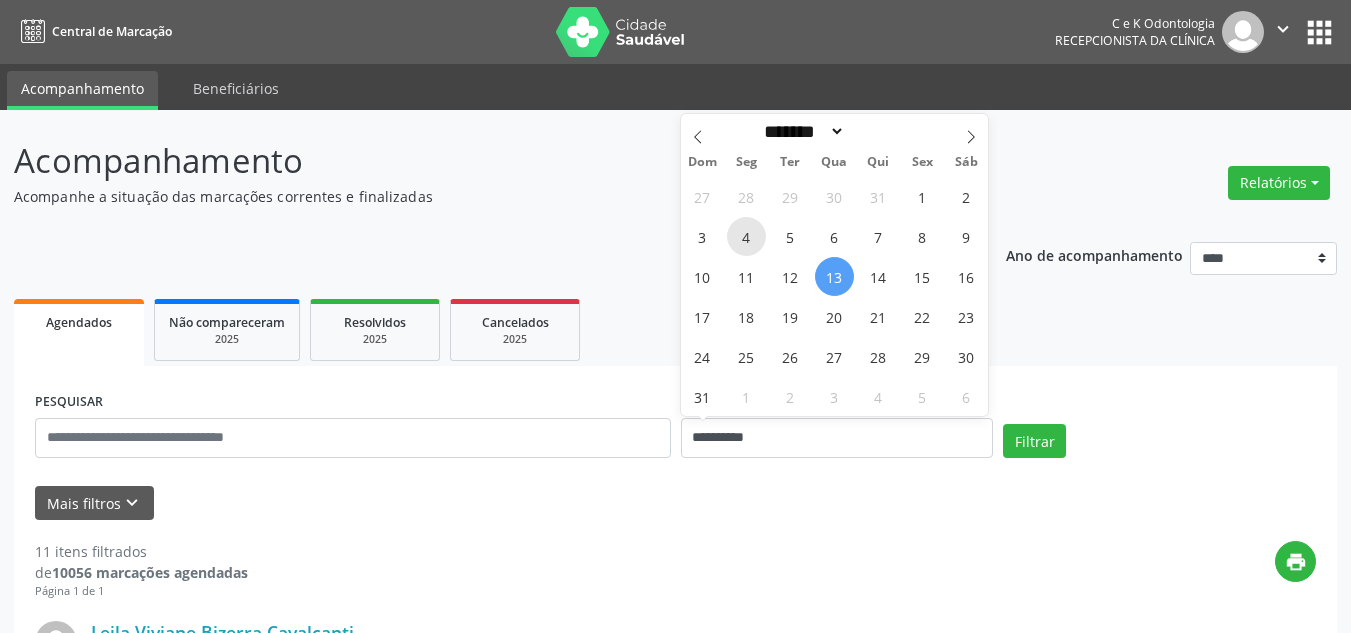 click on "4" at bounding box center (746, 236) 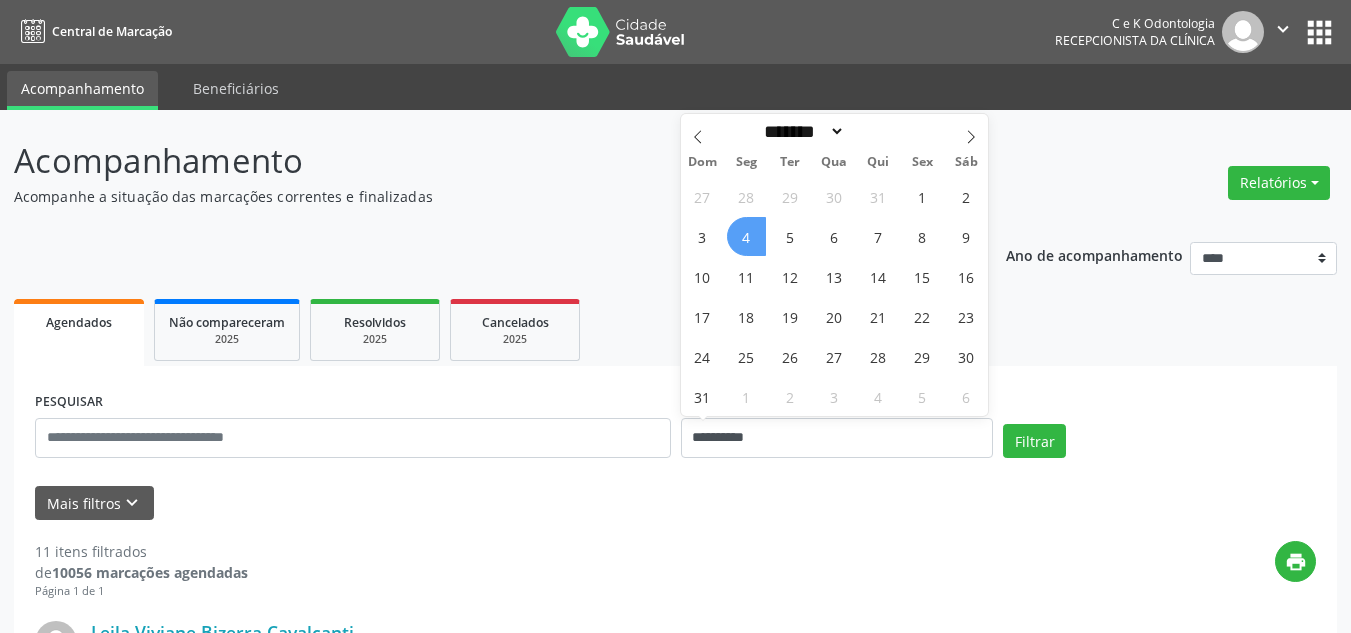 click on "4" at bounding box center [746, 236] 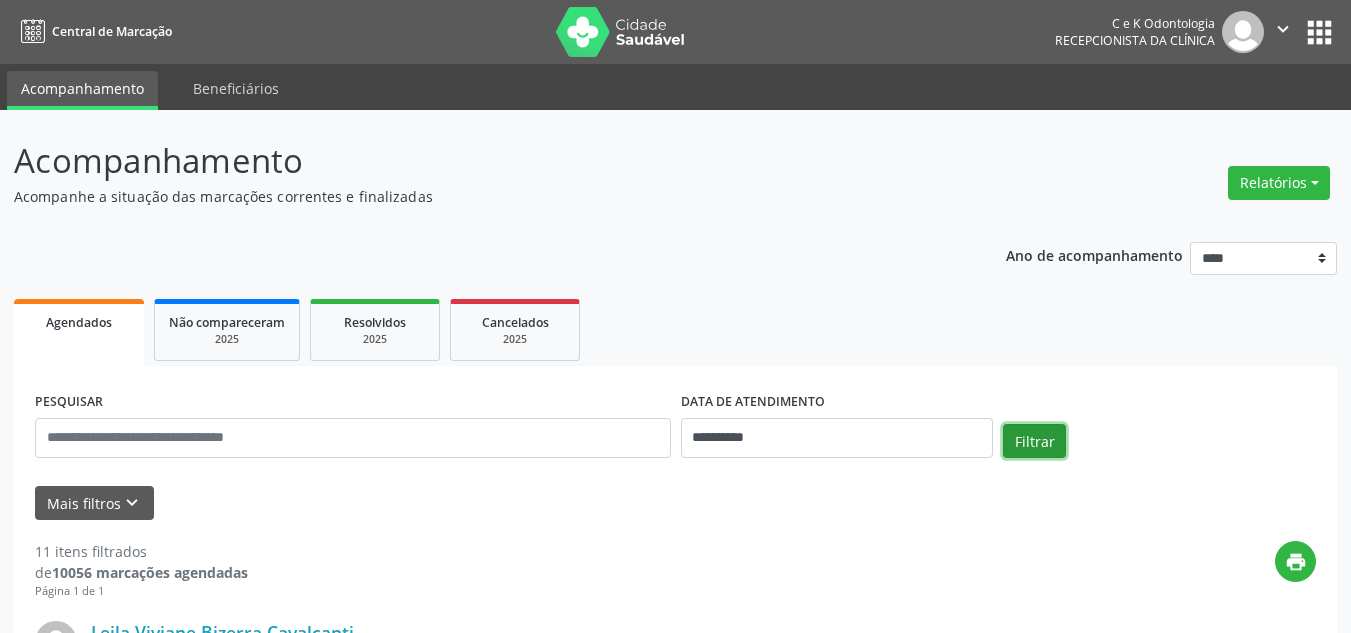 click on "Filtrar" at bounding box center [1034, 441] 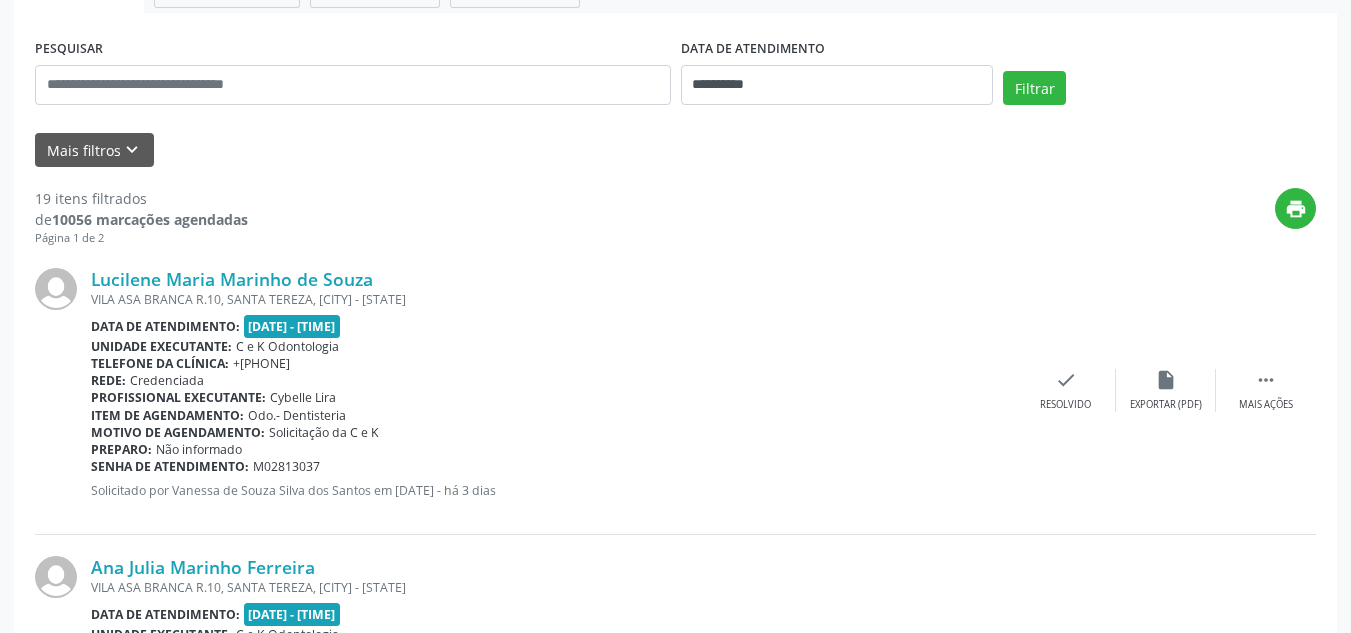 scroll, scrollTop: 361, scrollLeft: 0, axis: vertical 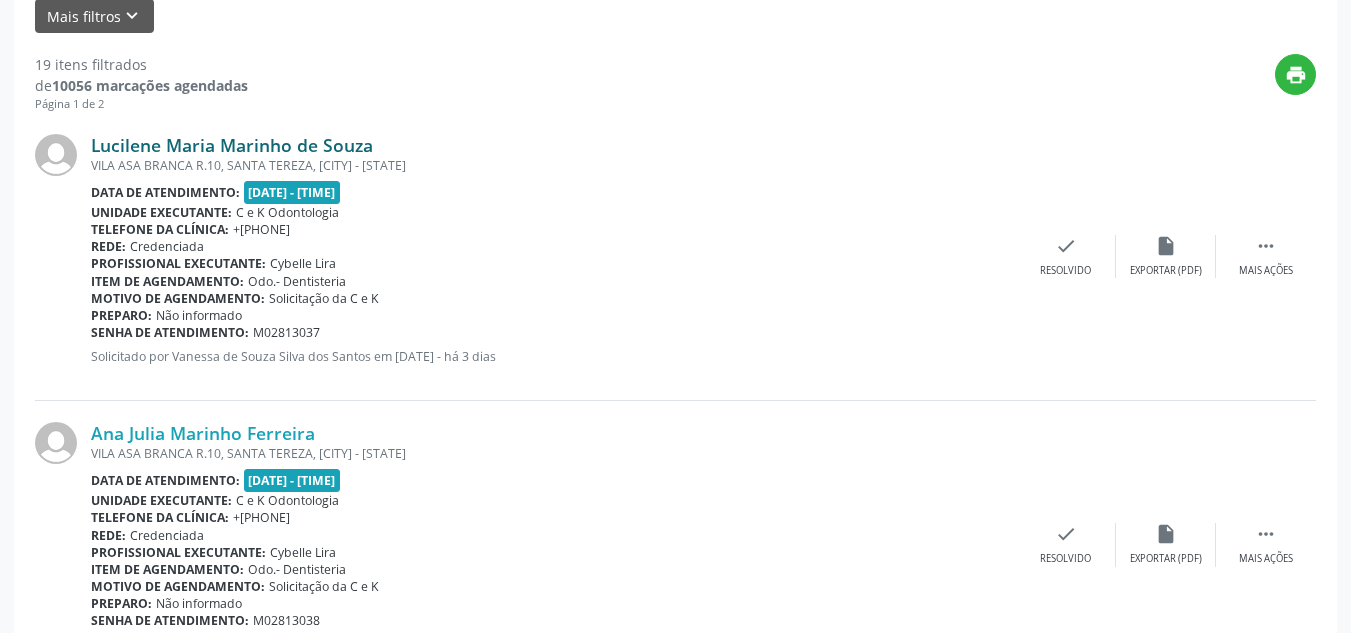 click on "Lucilene Maria Marinho de Souza" at bounding box center [232, 145] 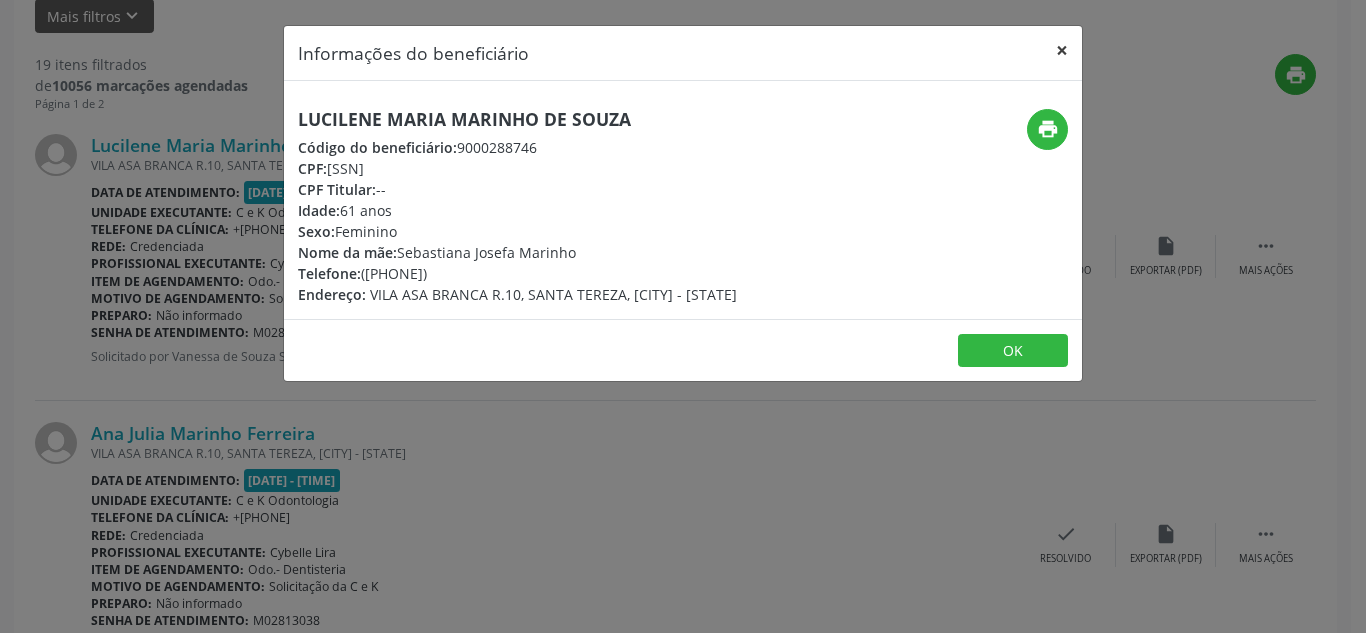 click on "×" at bounding box center [1062, 50] 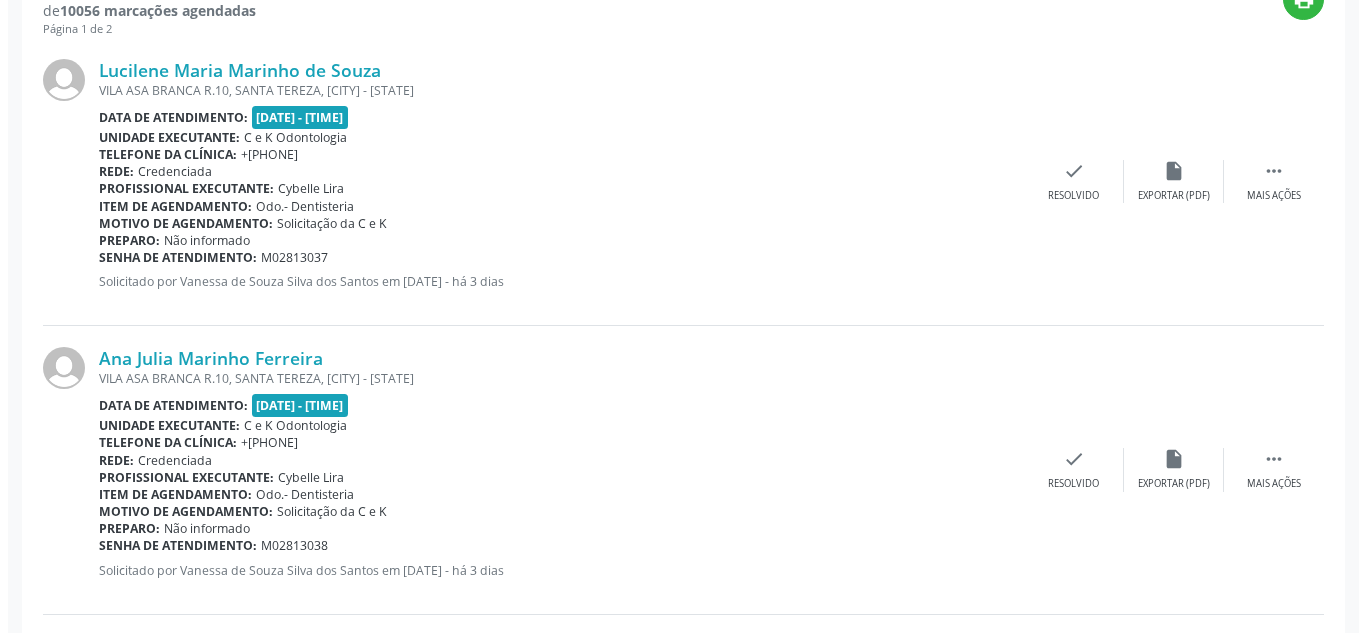 scroll, scrollTop: 0, scrollLeft: 0, axis: both 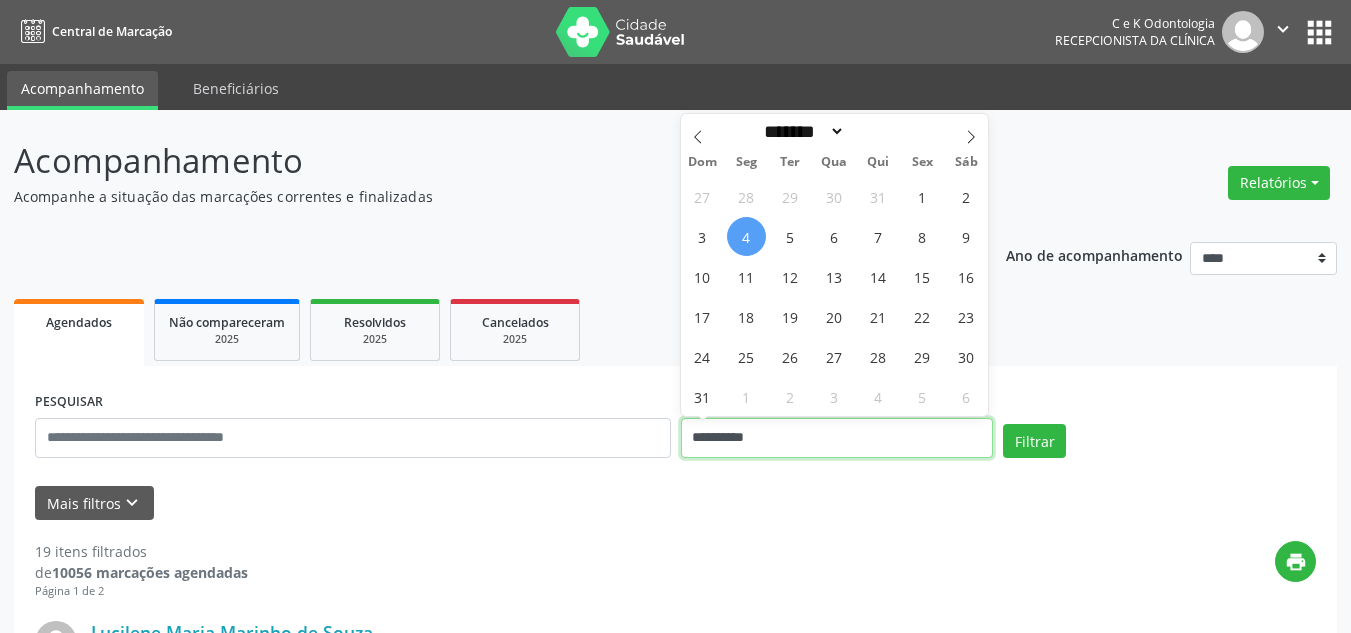 click on "**********" at bounding box center [837, 438] 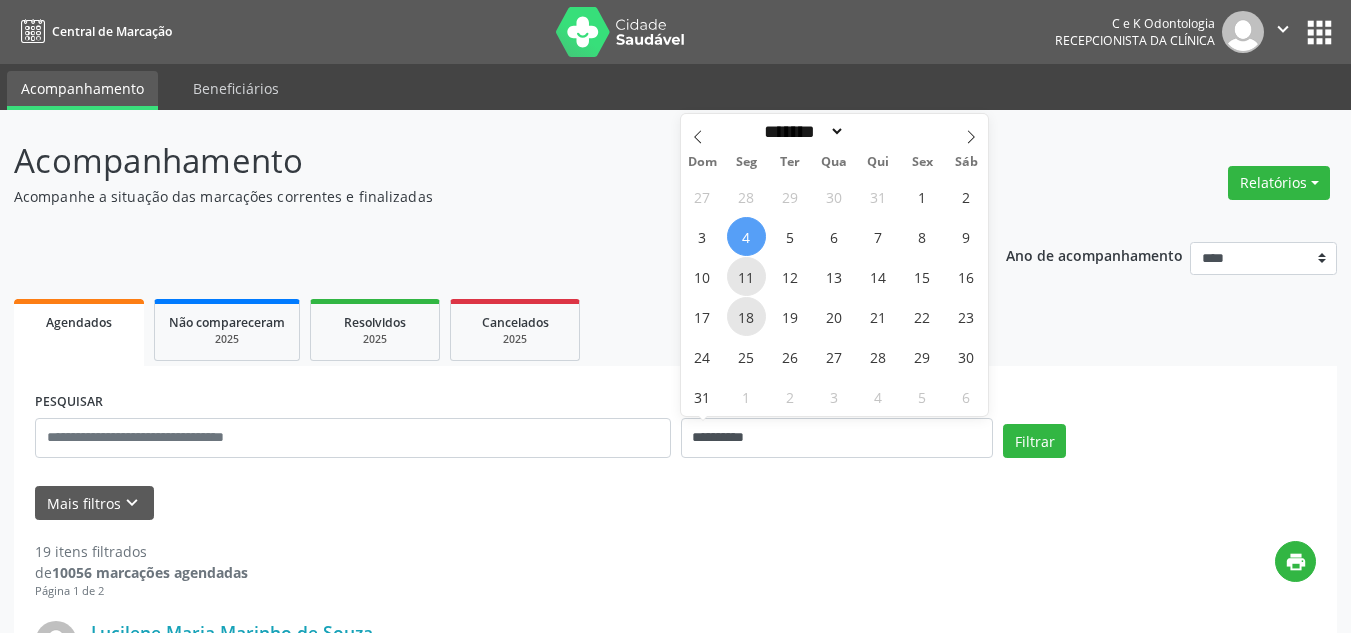 drag, startPoint x: 744, startPoint y: 278, endPoint x: 745, endPoint y: 330, distance: 52.009613 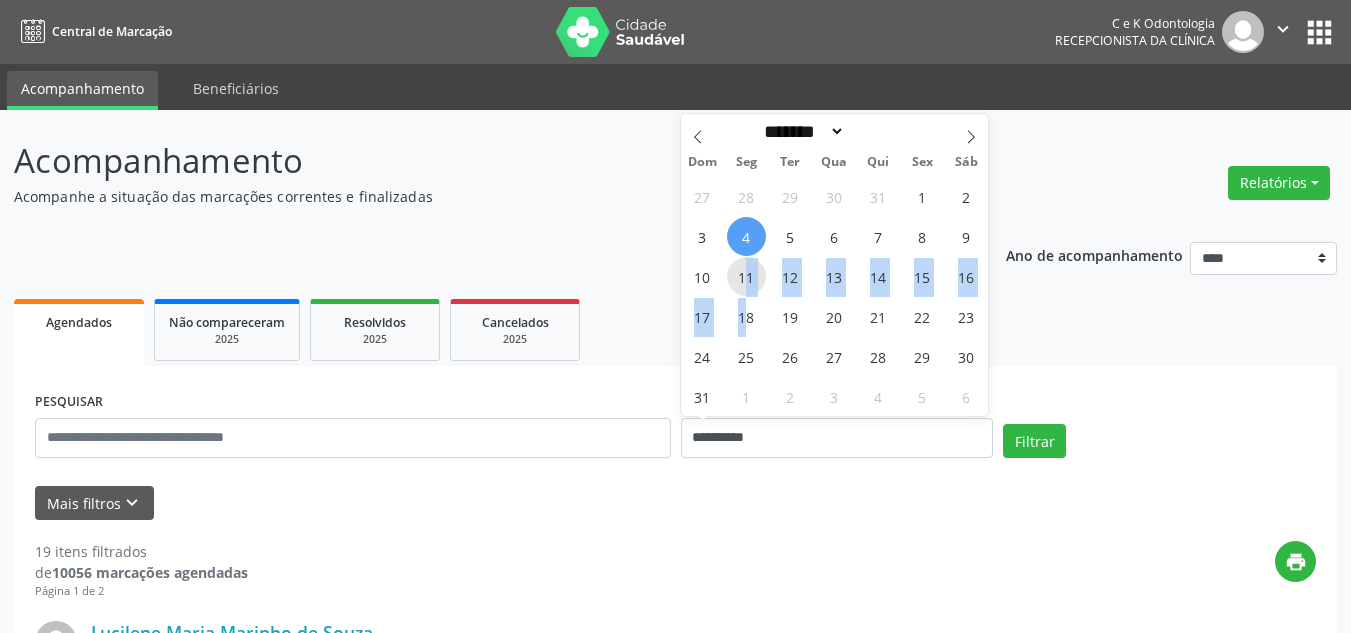 click on "11" at bounding box center (746, 276) 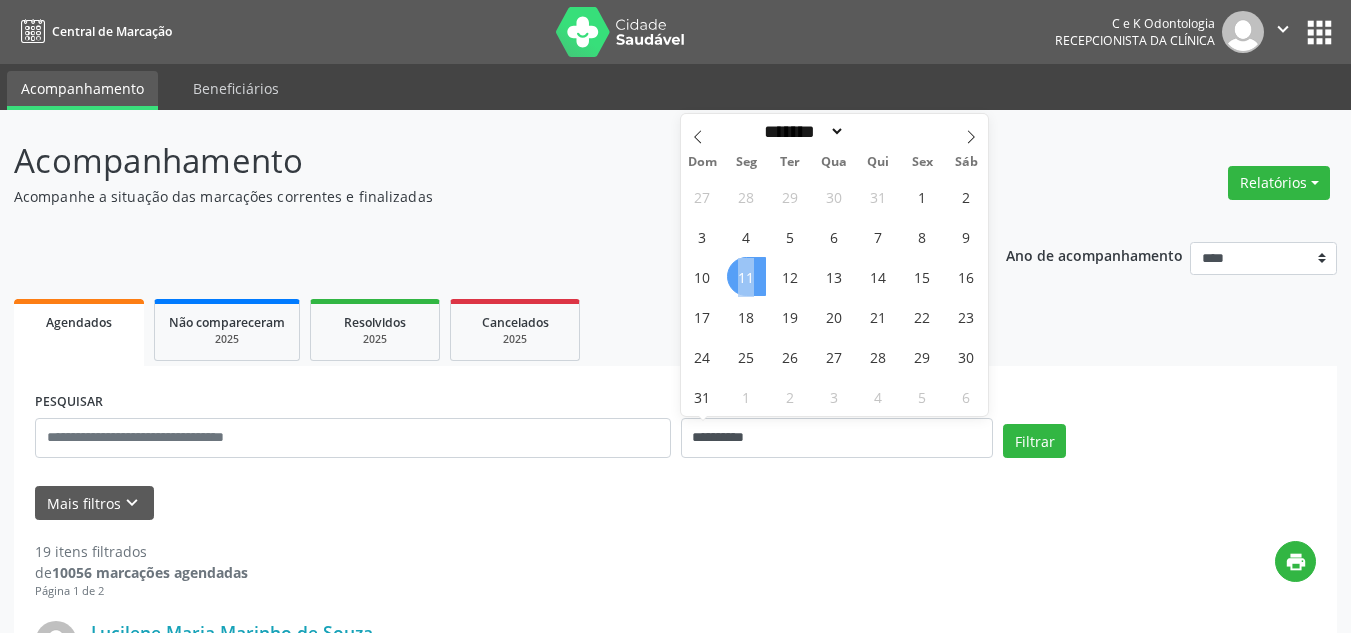 click on "11" at bounding box center [746, 276] 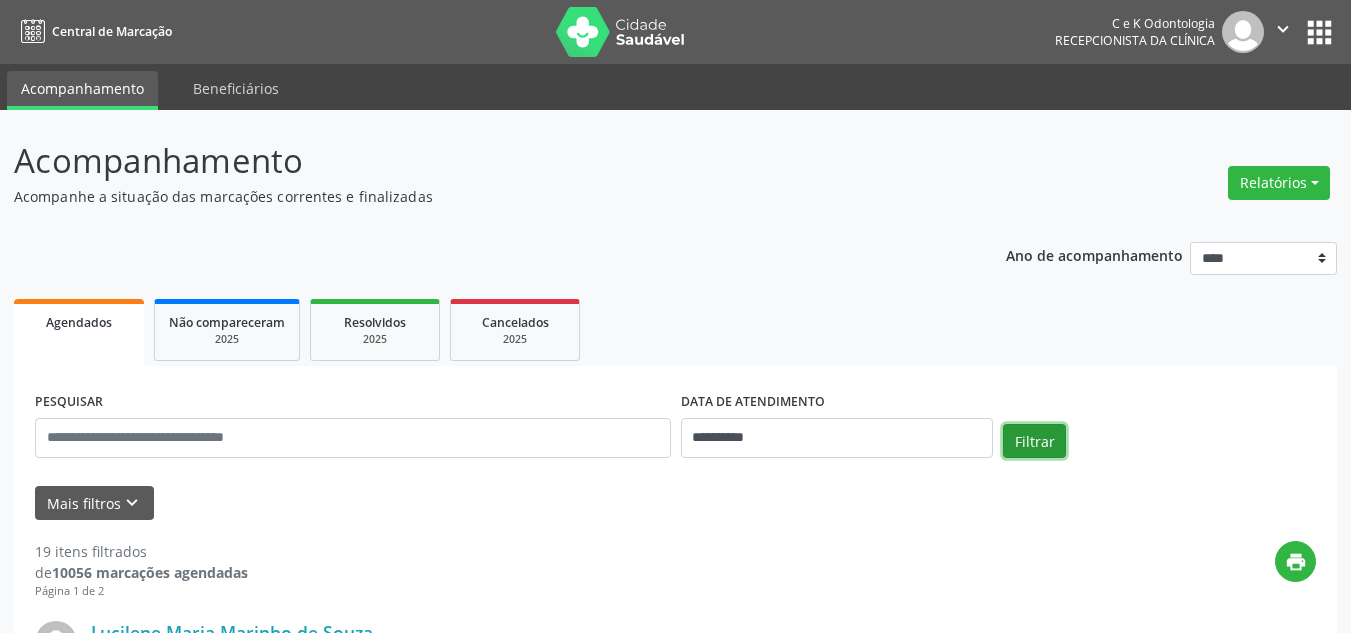 click on "Filtrar" at bounding box center (1034, 441) 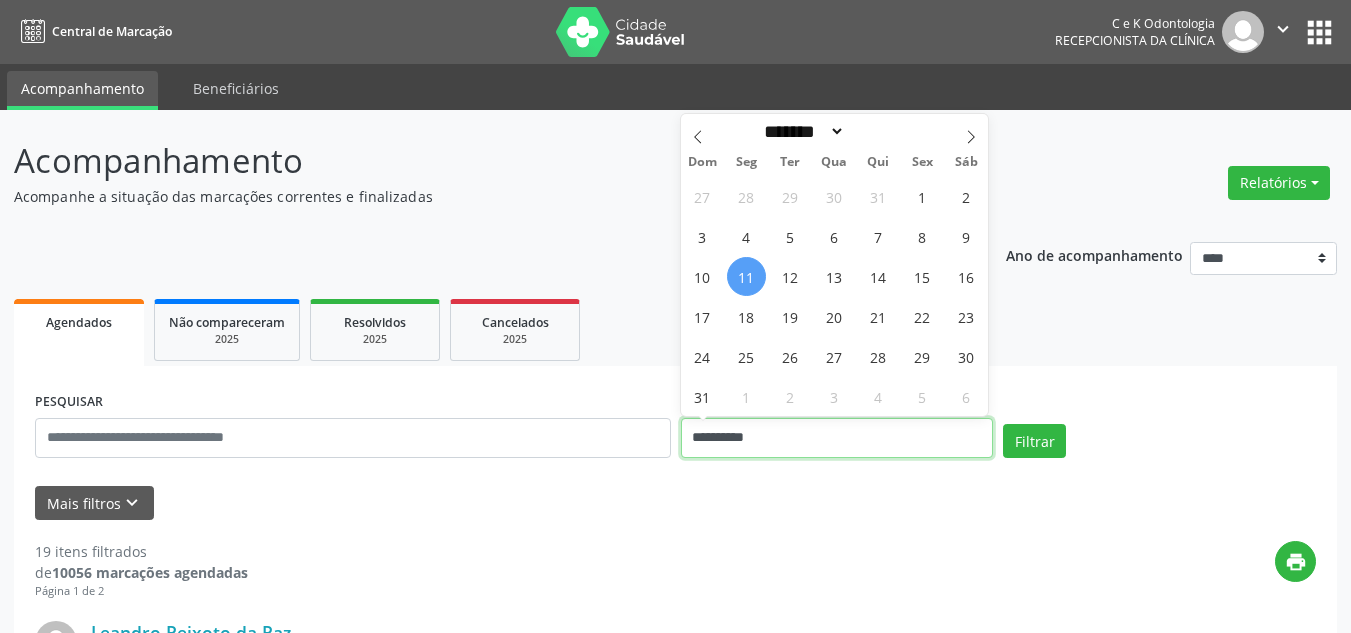 click on "**********" at bounding box center [837, 438] 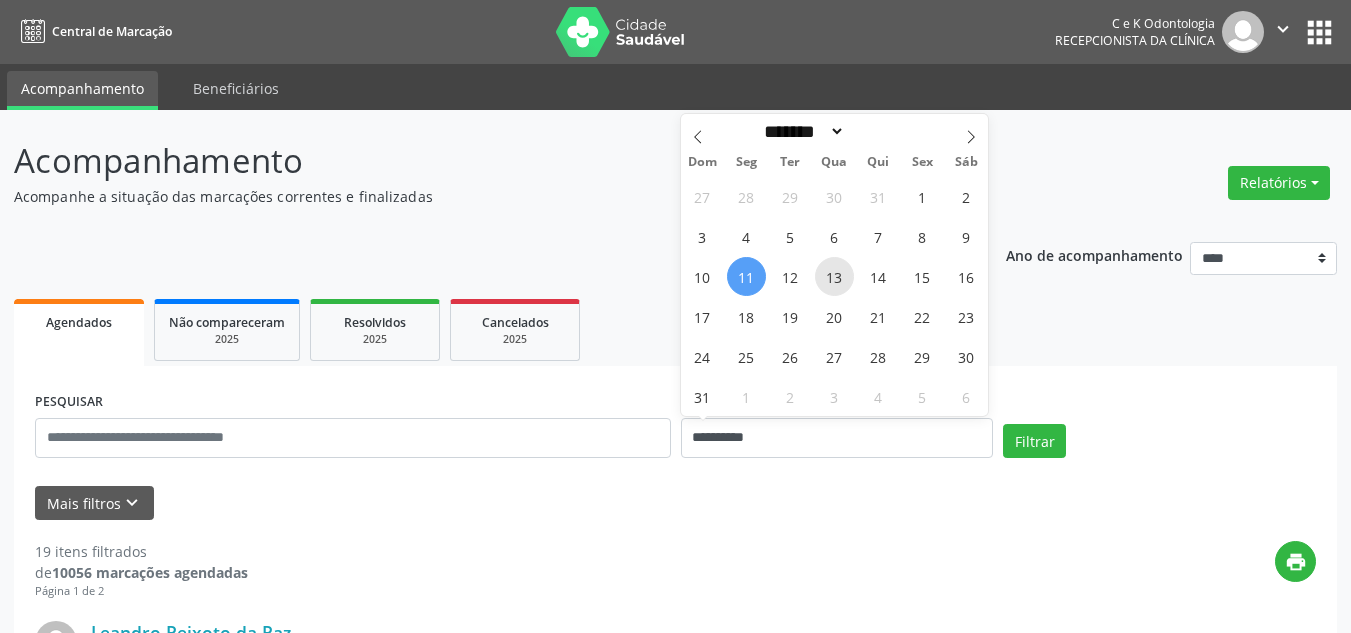 click on "13" at bounding box center [834, 276] 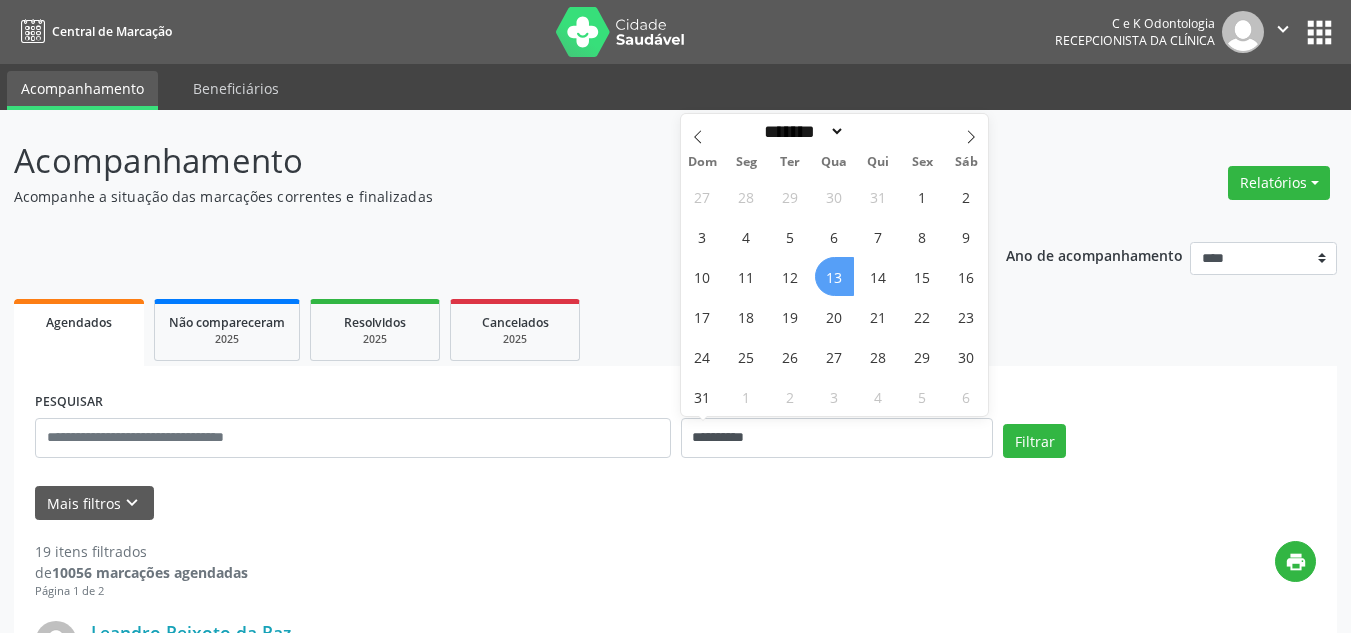 click on "13" at bounding box center [834, 276] 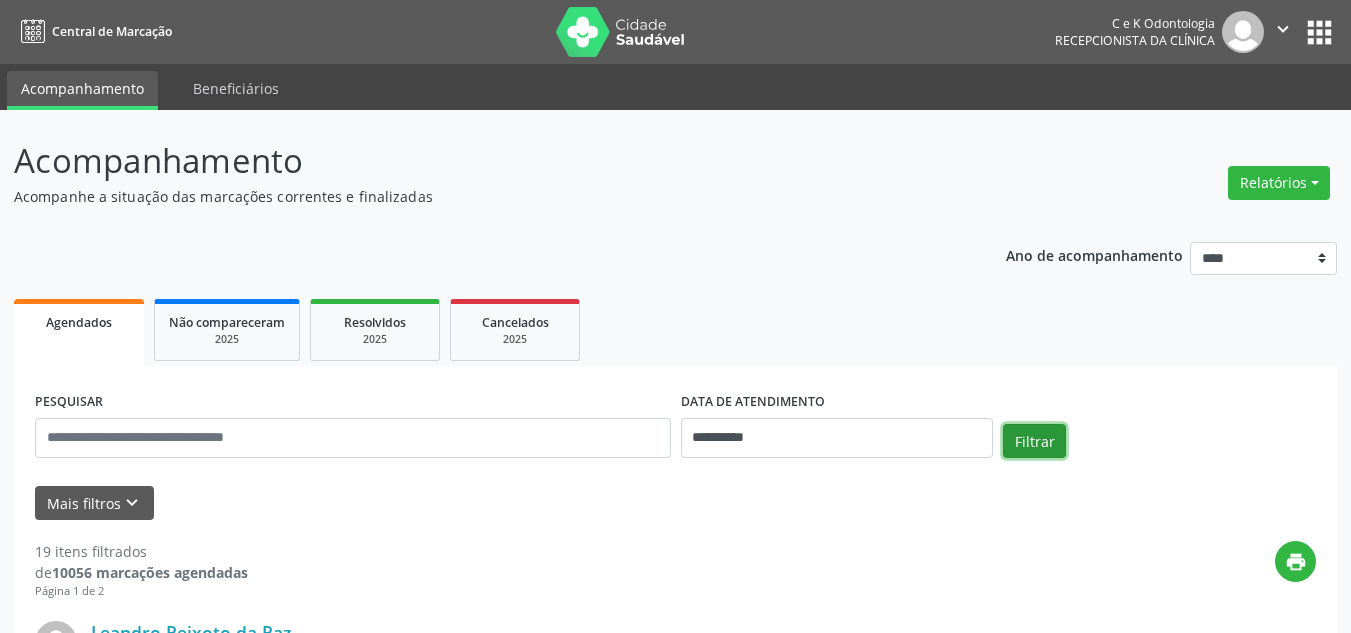 click on "Filtrar" at bounding box center (1034, 441) 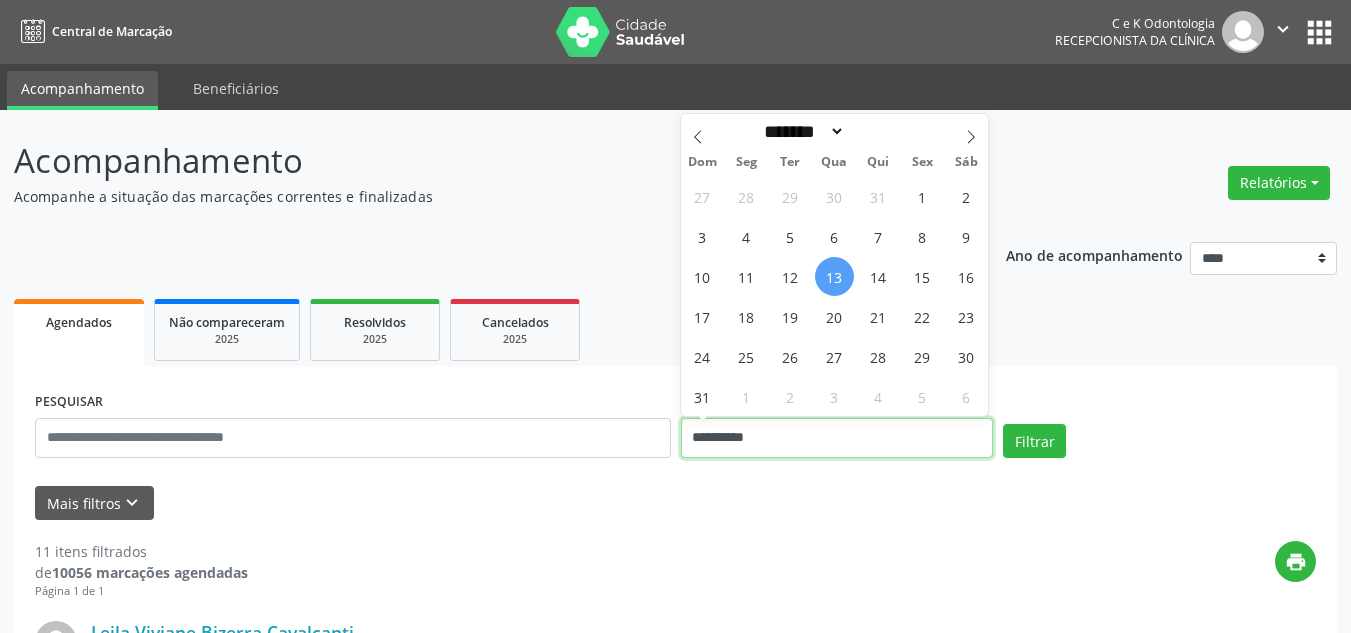 click on "**********" at bounding box center (837, 438) 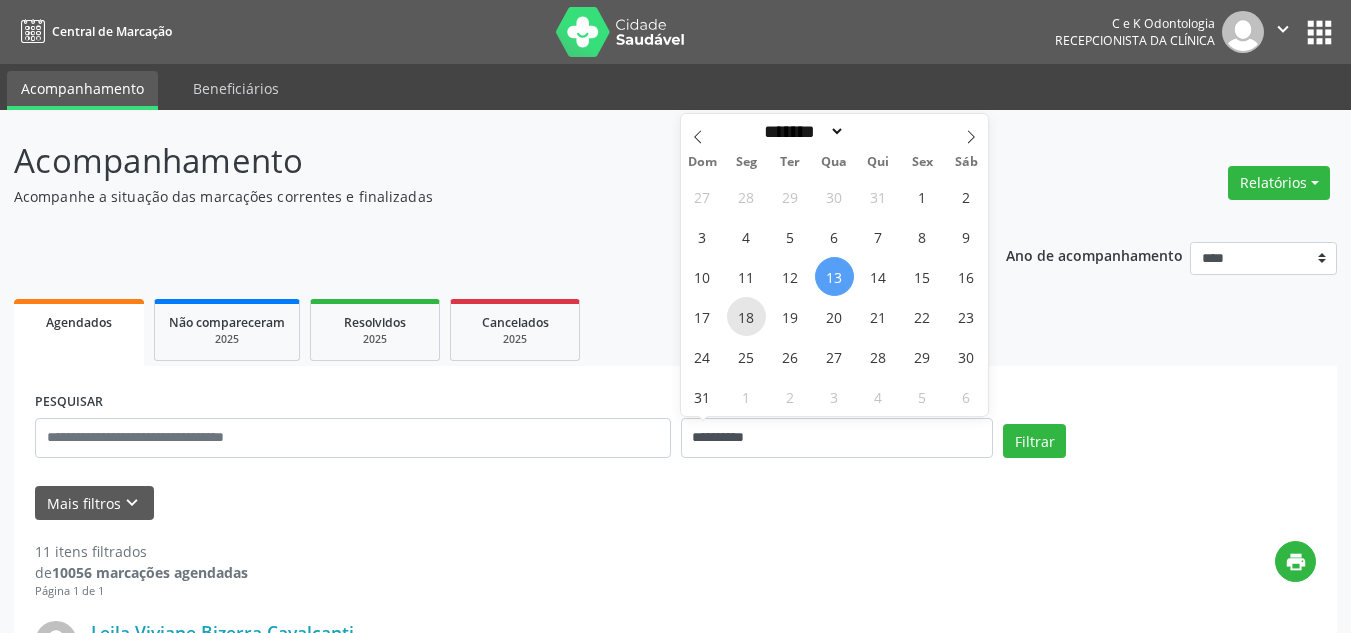 click on "18" at bounding box center (746, 316) 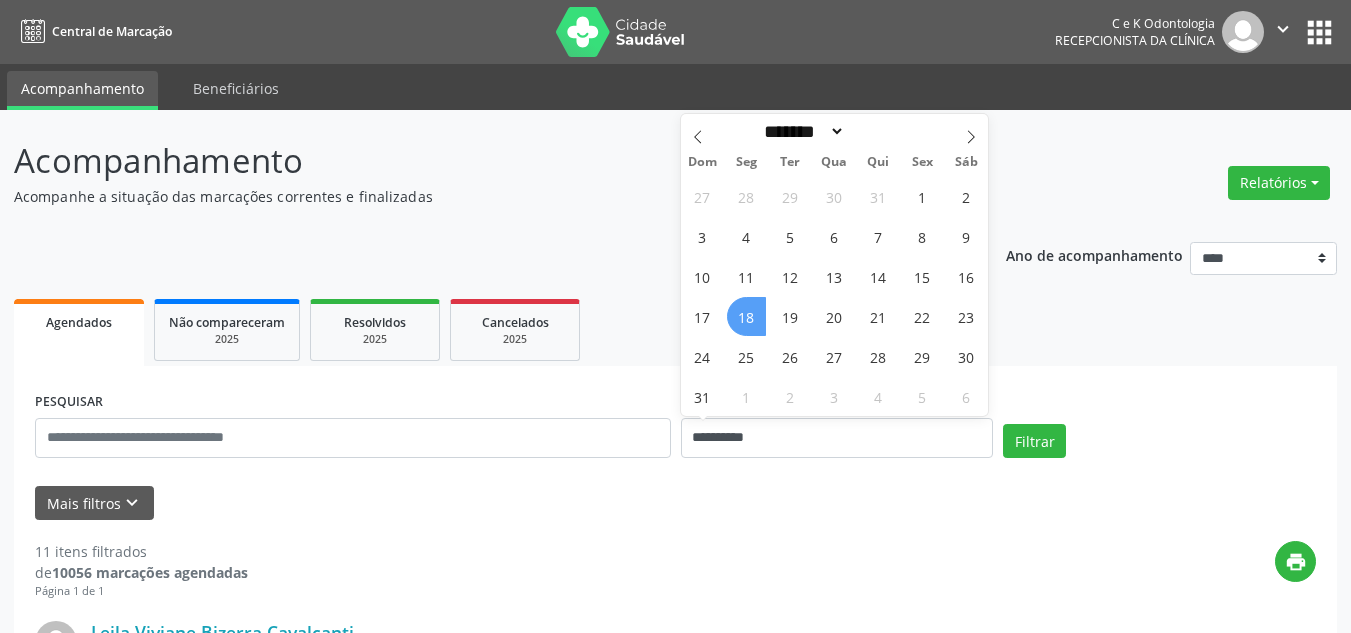 click on "18" at bounding box center (746, 316) 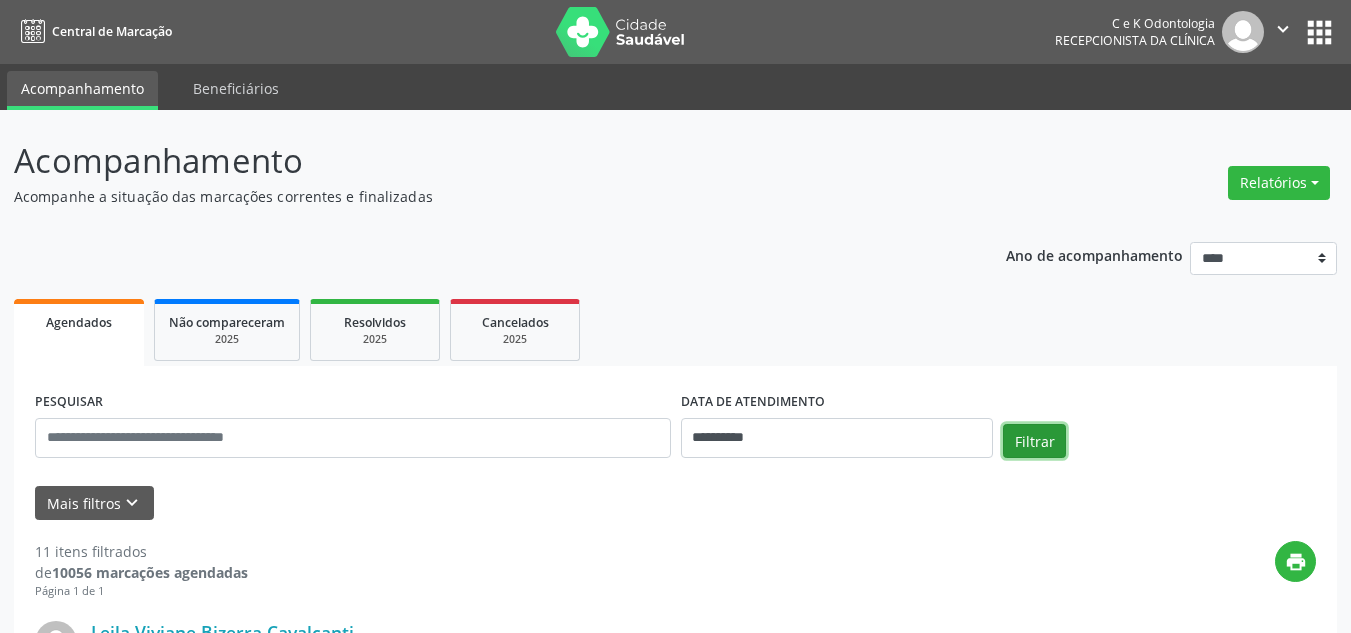 click on "Filtrar" at bounding box center (1034, 441) 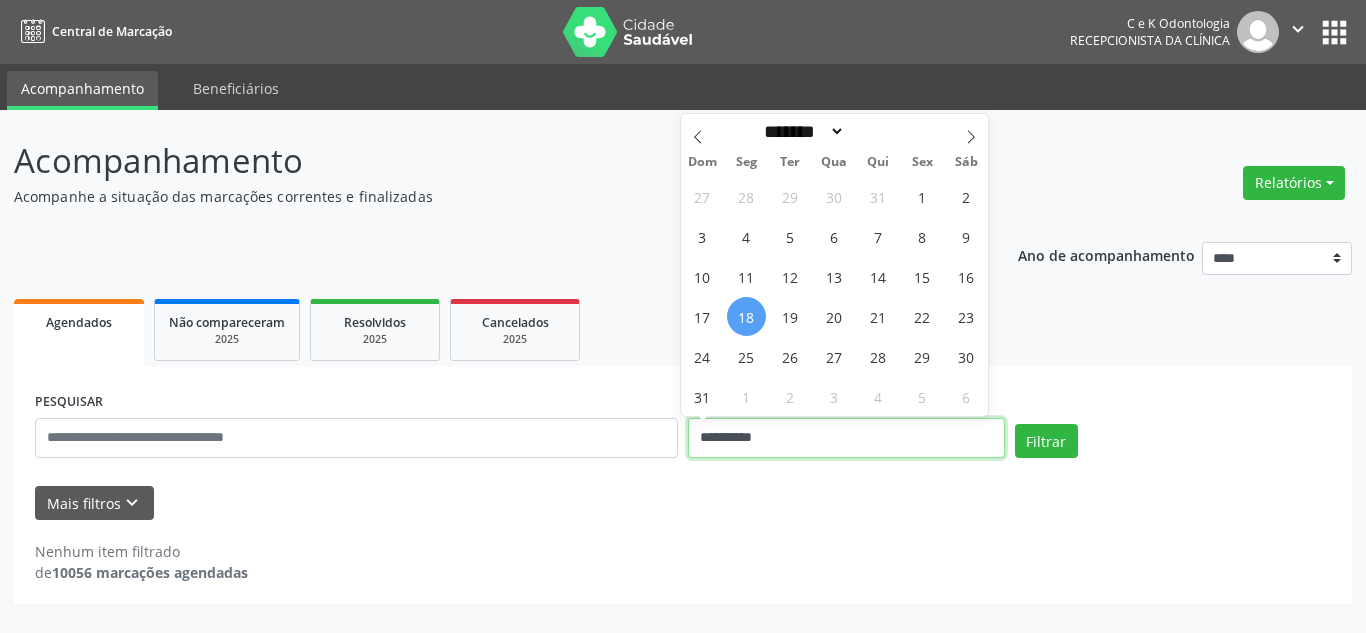click on "**********" at bounding box center (846, 438) 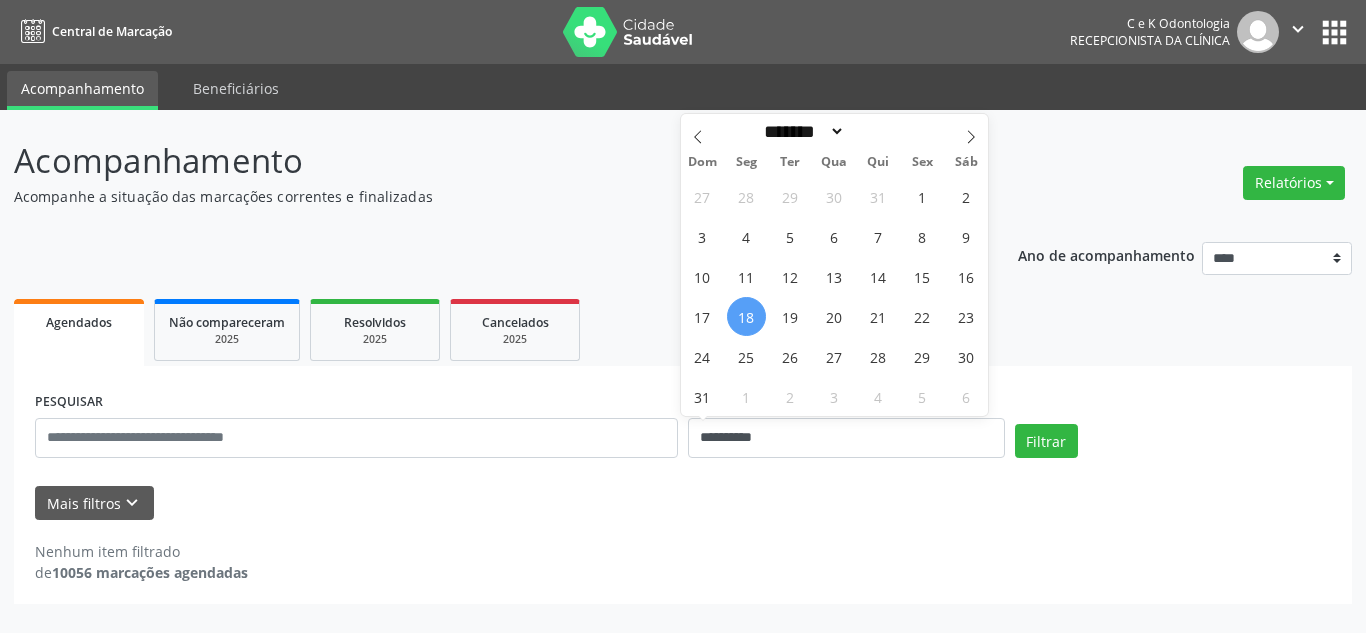 click on "Acompanhamento" at bounding box center (482, 161) 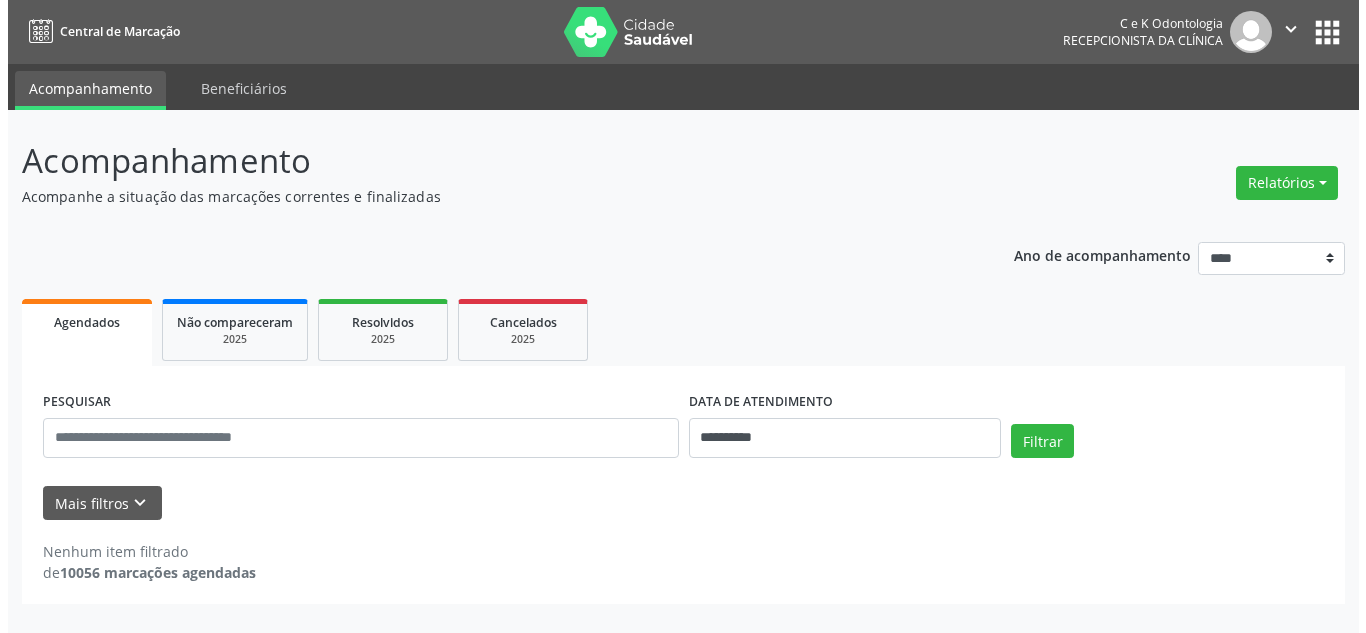 scroll, scrollTop: 0, scrollLeft: 0, axis: both 